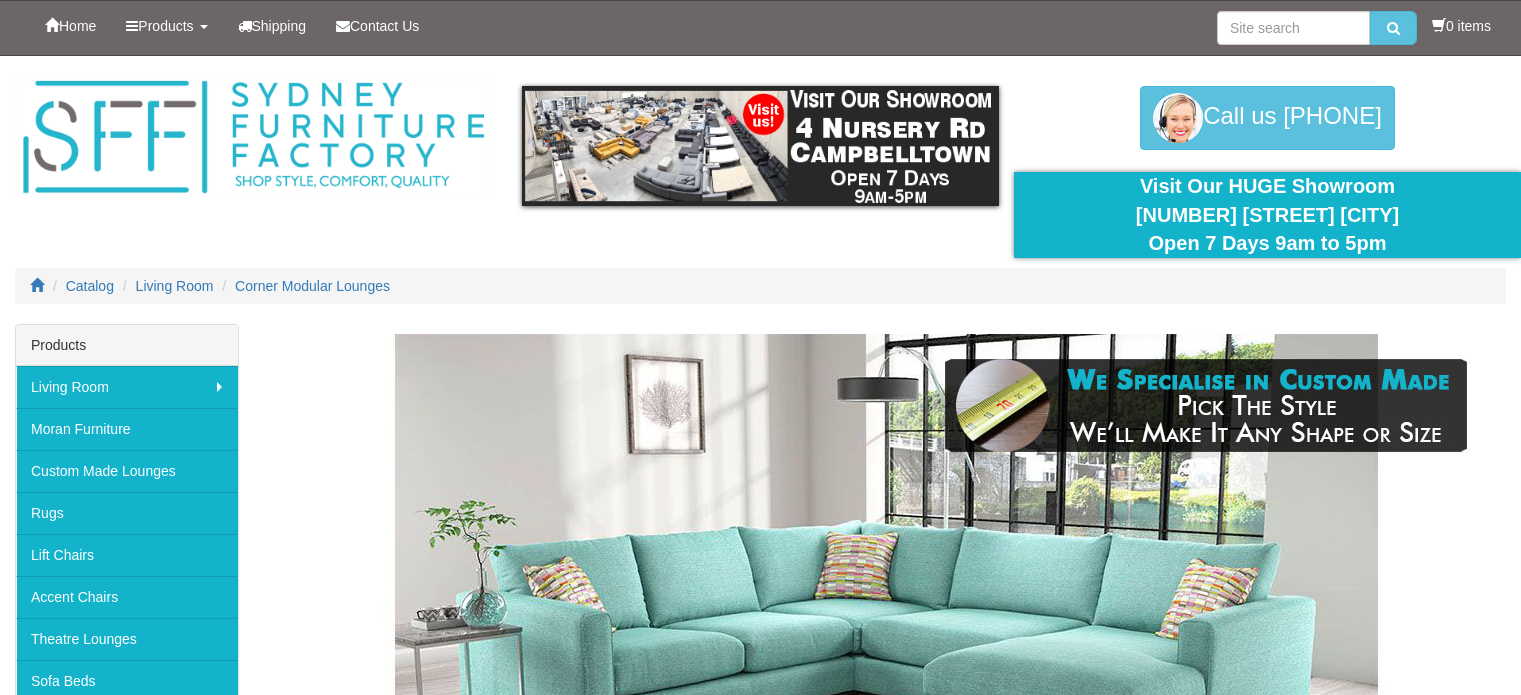 scroll, scrollTop: 0, scrollLeft: 0, axis: both 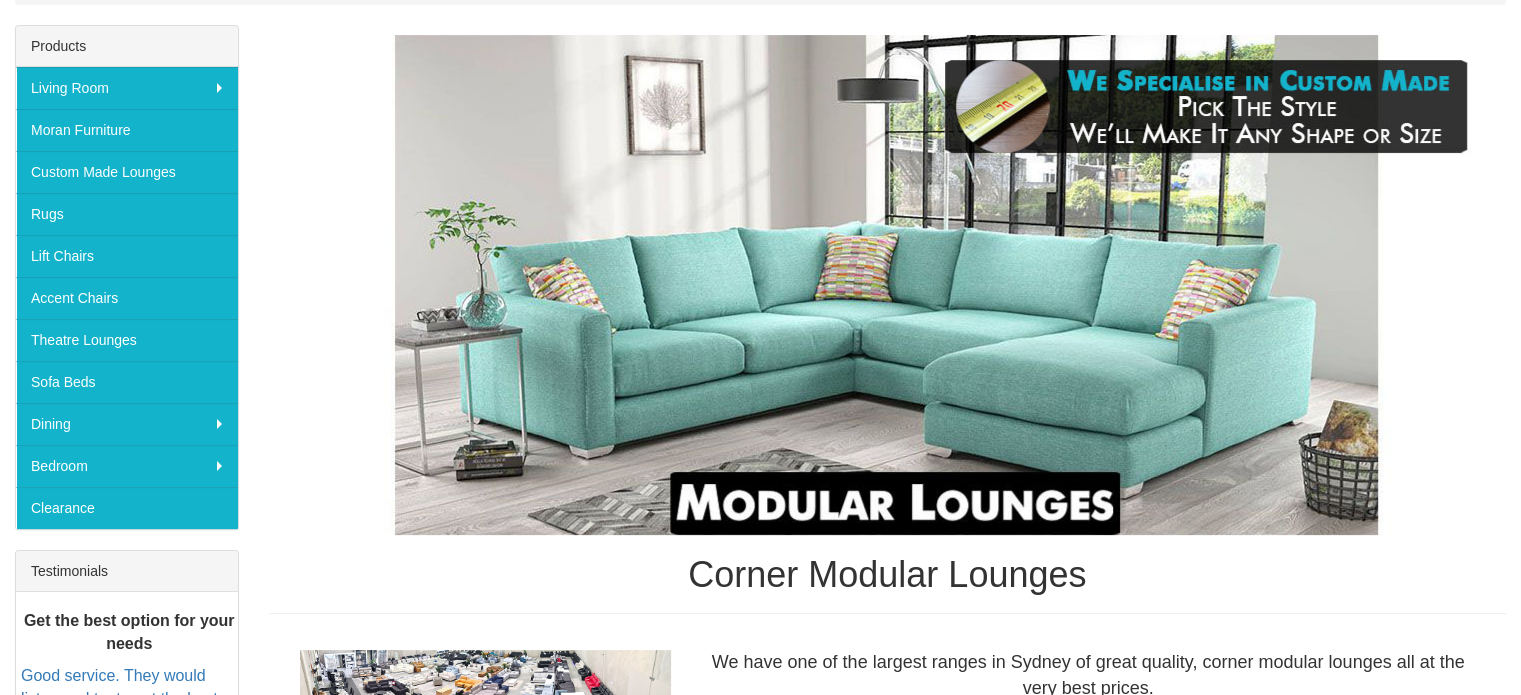 drag, startPoint x: 1535, startPoint y: 46, endPoint x: 1535, endPoint y: 75, distance: 29 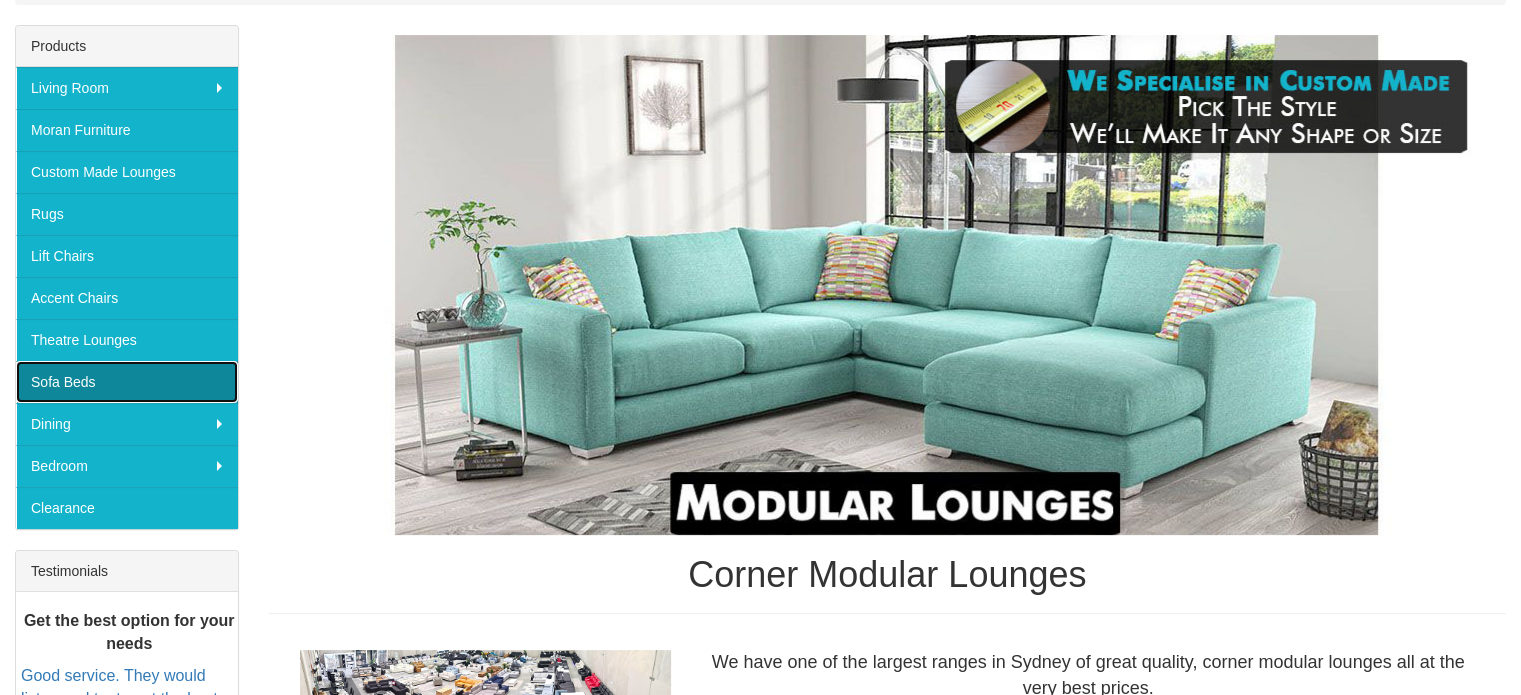 click on "Sofa Beds" at bounding box center [127, 382] 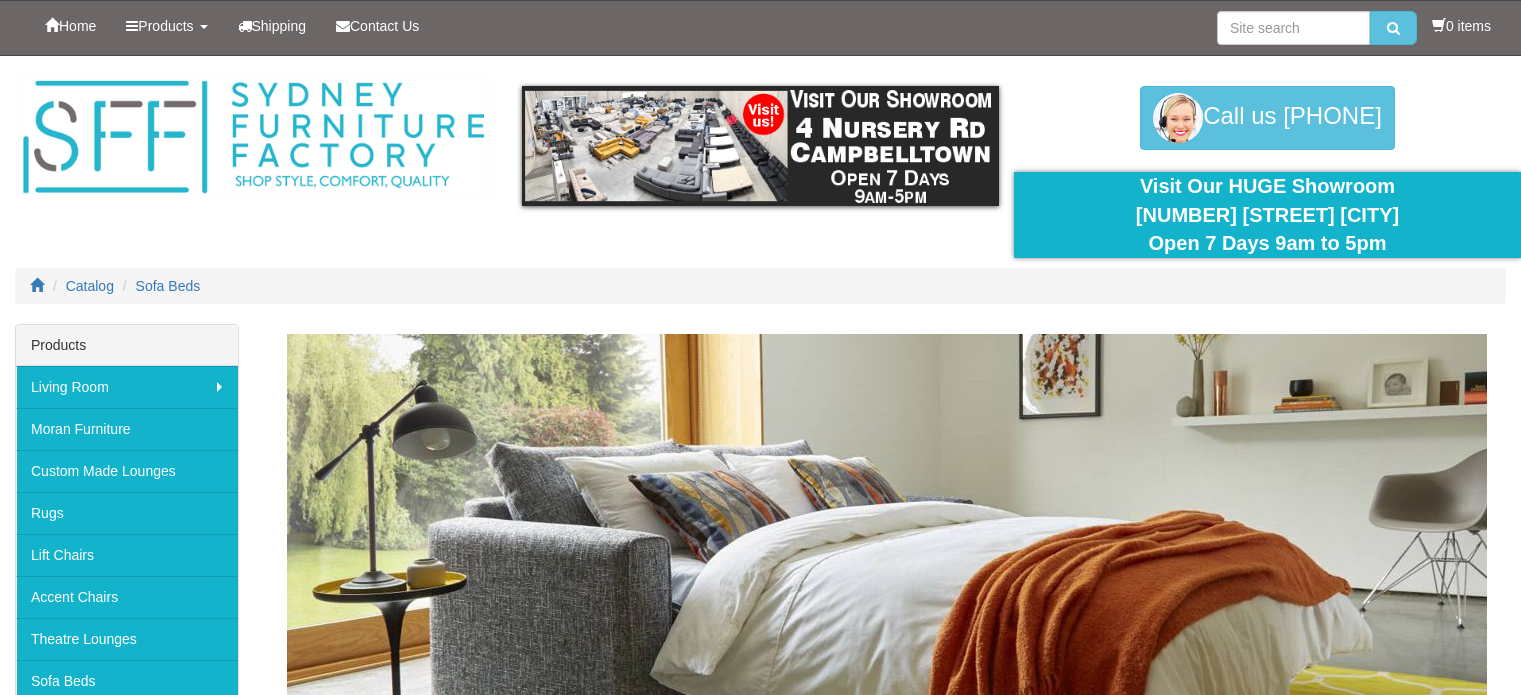 scroll, scrollTop: 0, scrollLeft: 0, axis: both 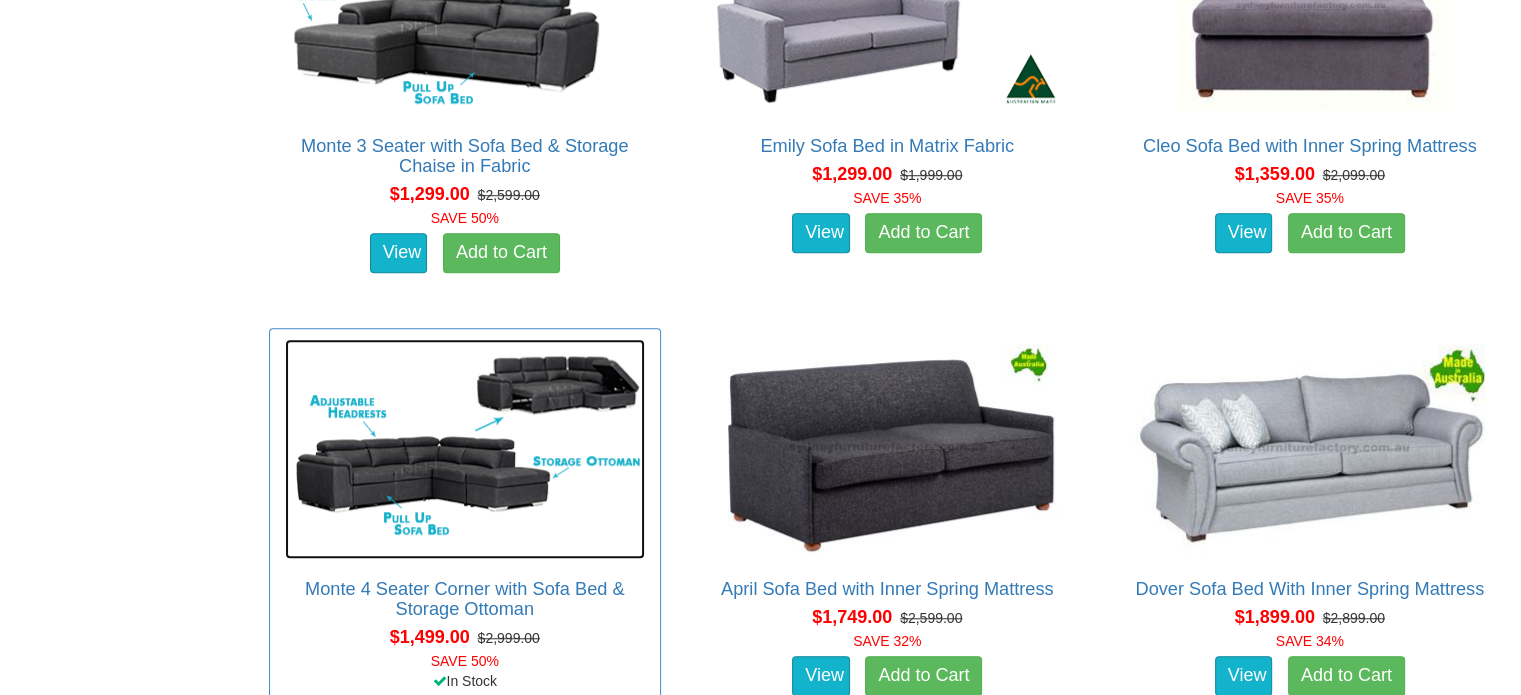 click at bounding box center [465, 449] 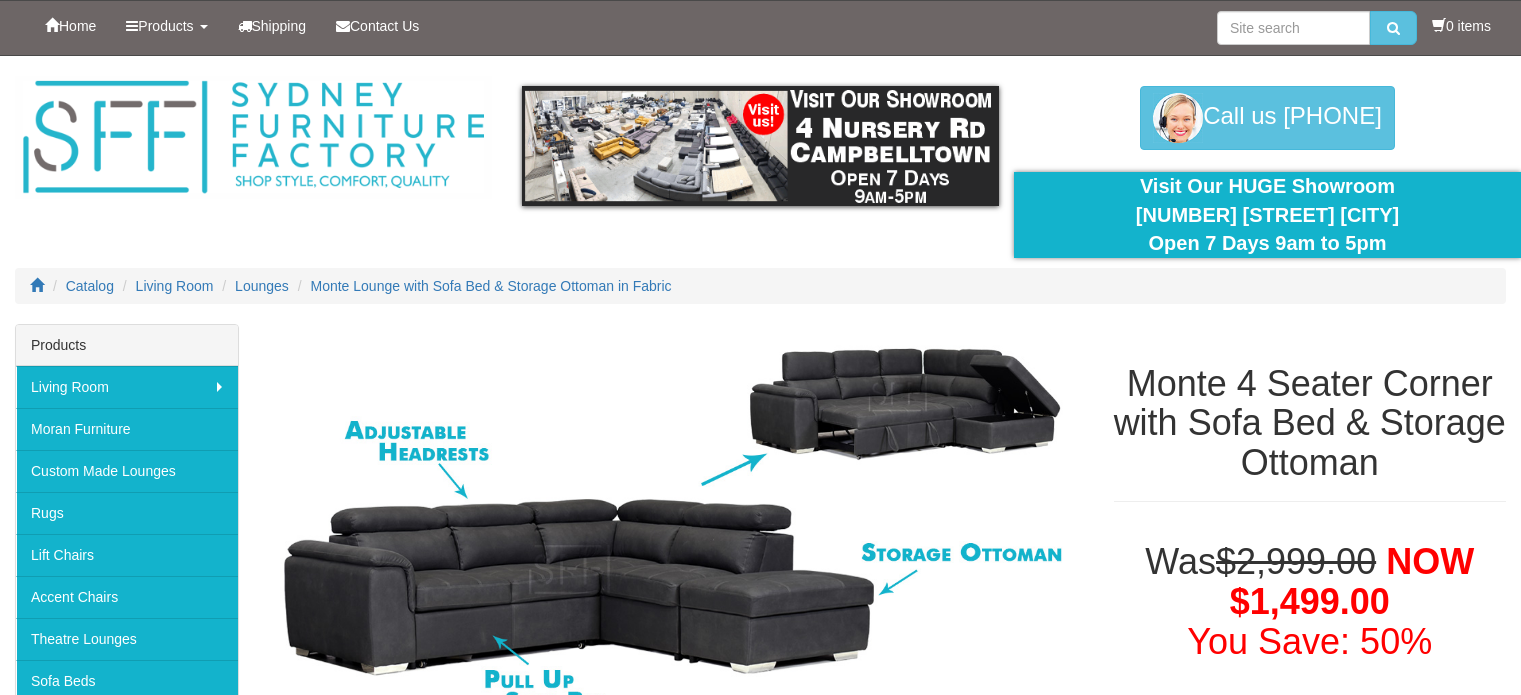 scroll, scrollTop: 0, scrollLeft: 0, axis: both 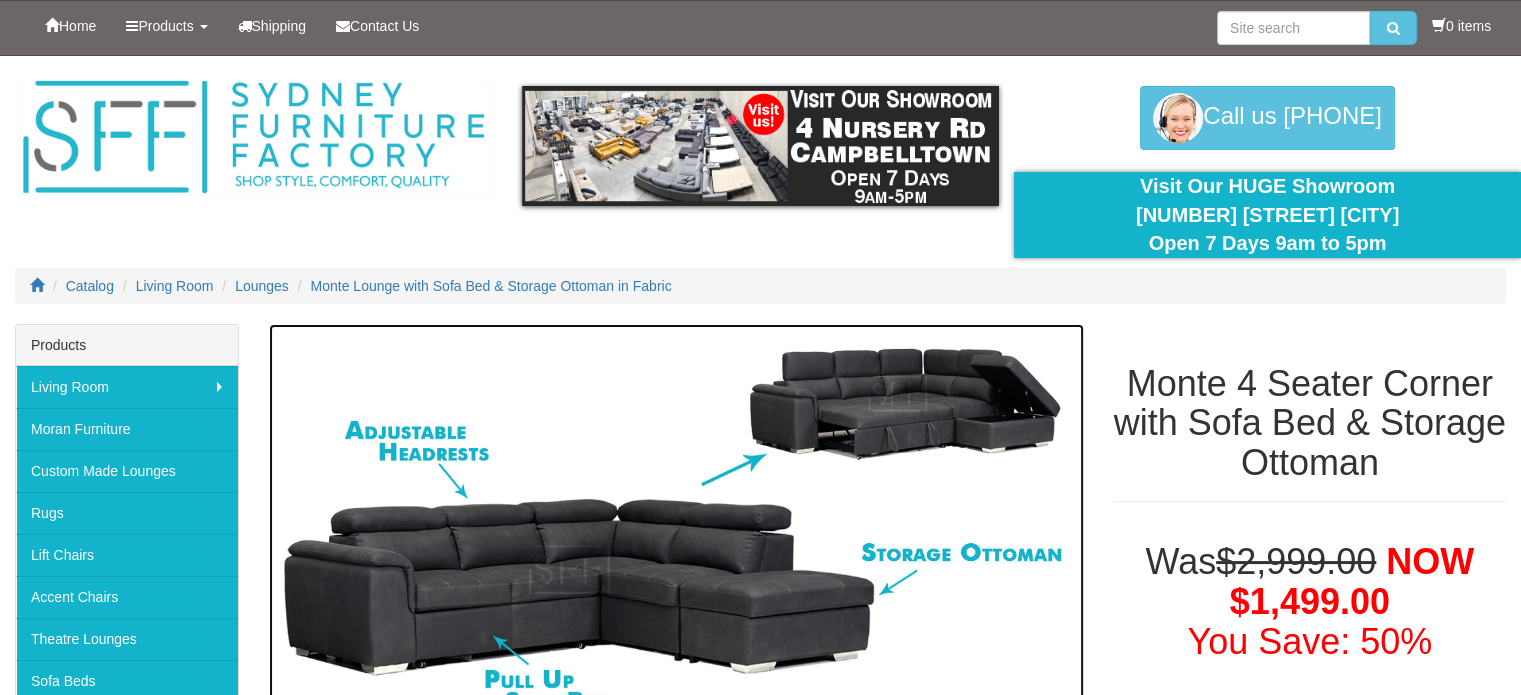 click at bounding box center [676, 528] 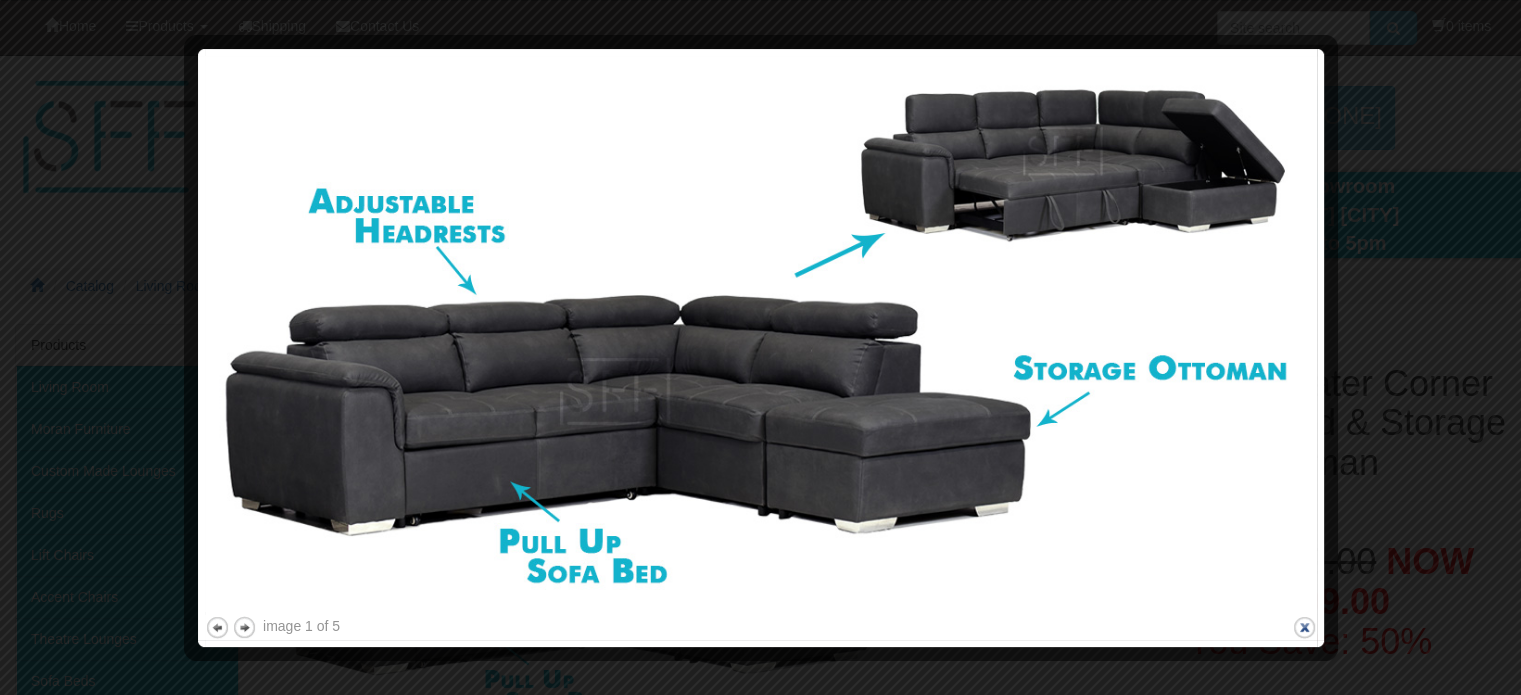 click on "close" at bounding box center [1304, 627] 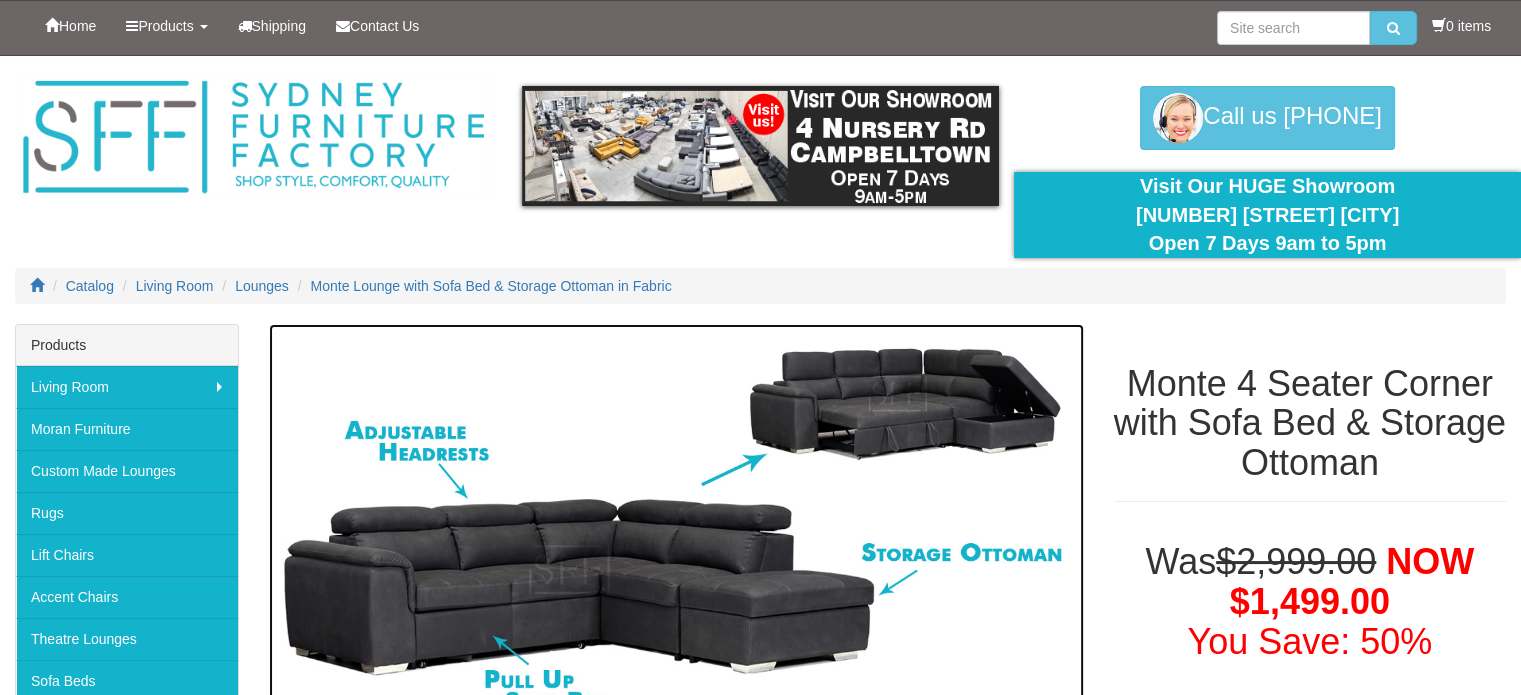 scroll, scrollTop: 35, scrollLeft: 0, axis: vertical 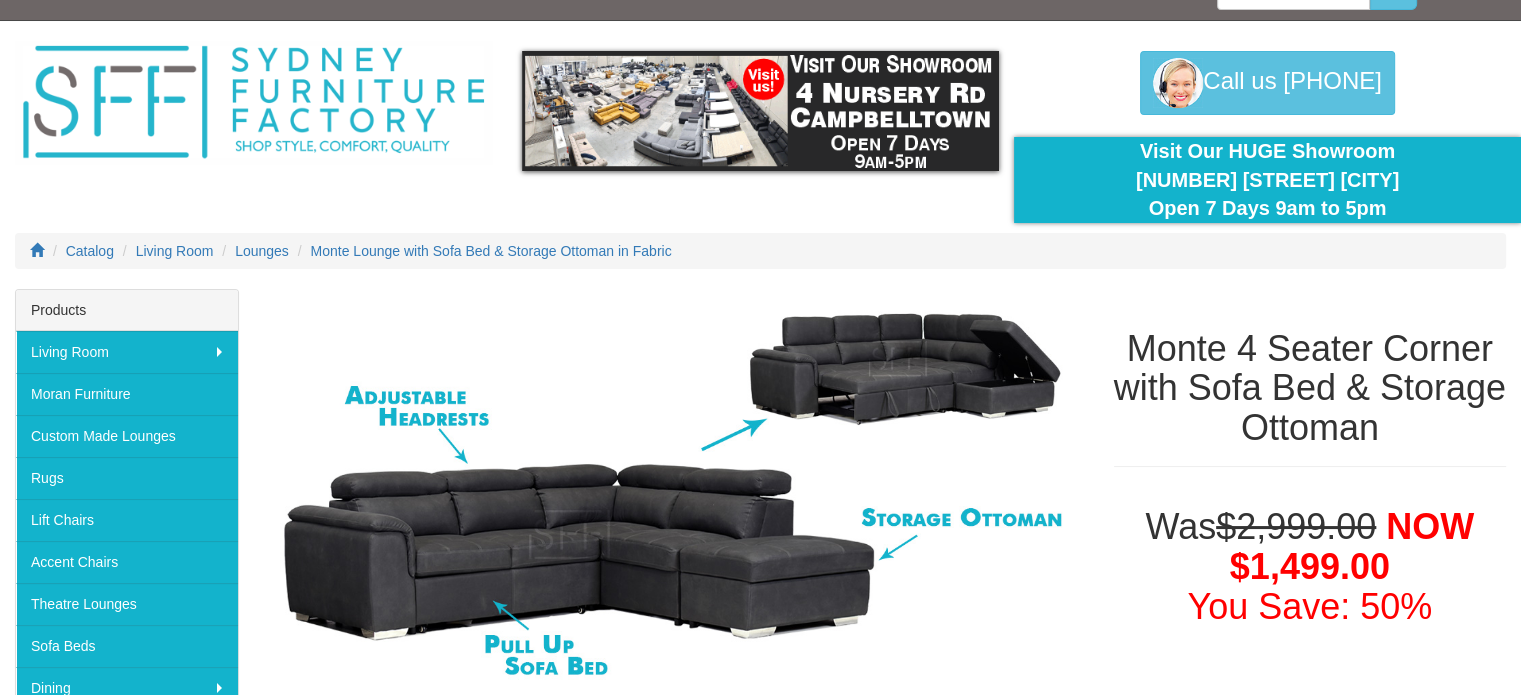click on "Call us 02 4620 9296    02 4620 9296" at bounding box center [1267, 83] 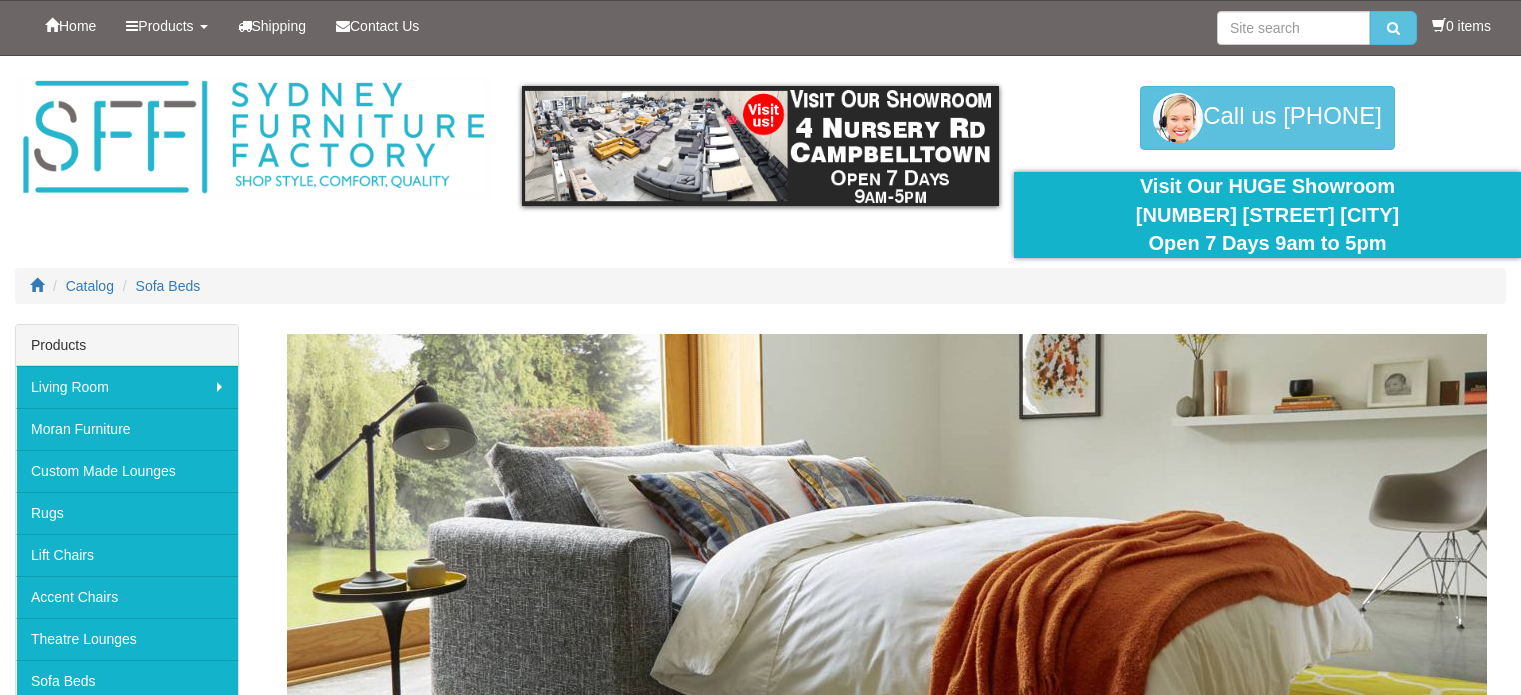 scroll, scrollTop: 1485, scrollLeft: 0, axis: vertical 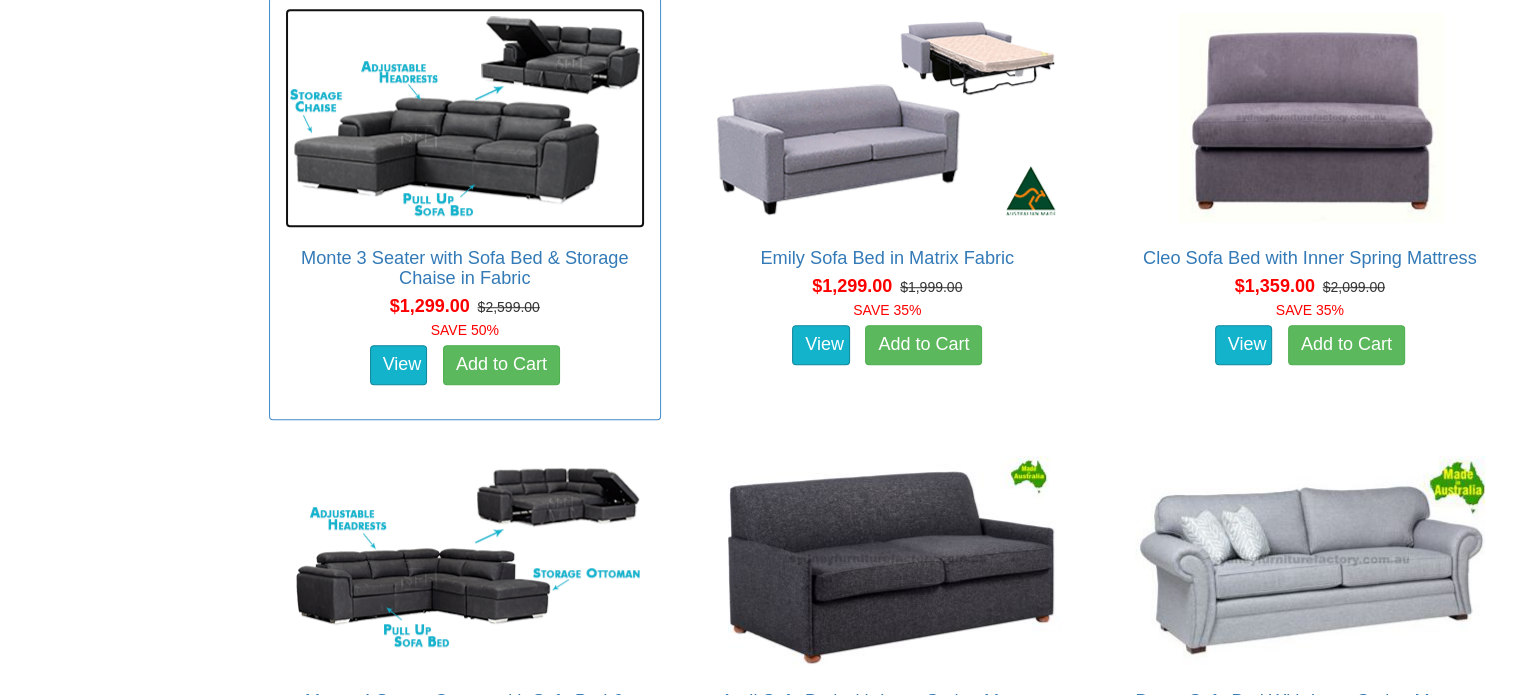 click at bounding box center [465, 118] 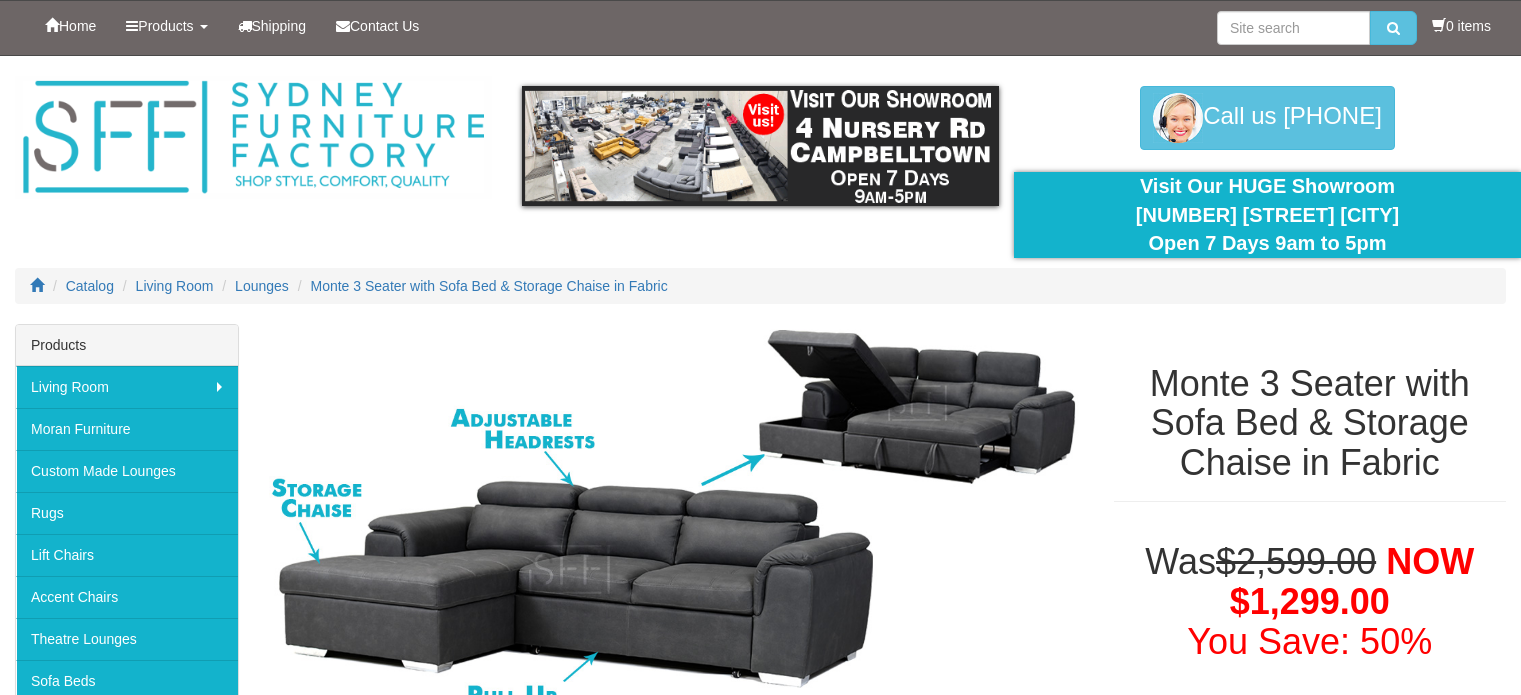 scroll, scrollTop: 0, scrollLeft: 0, axis: both 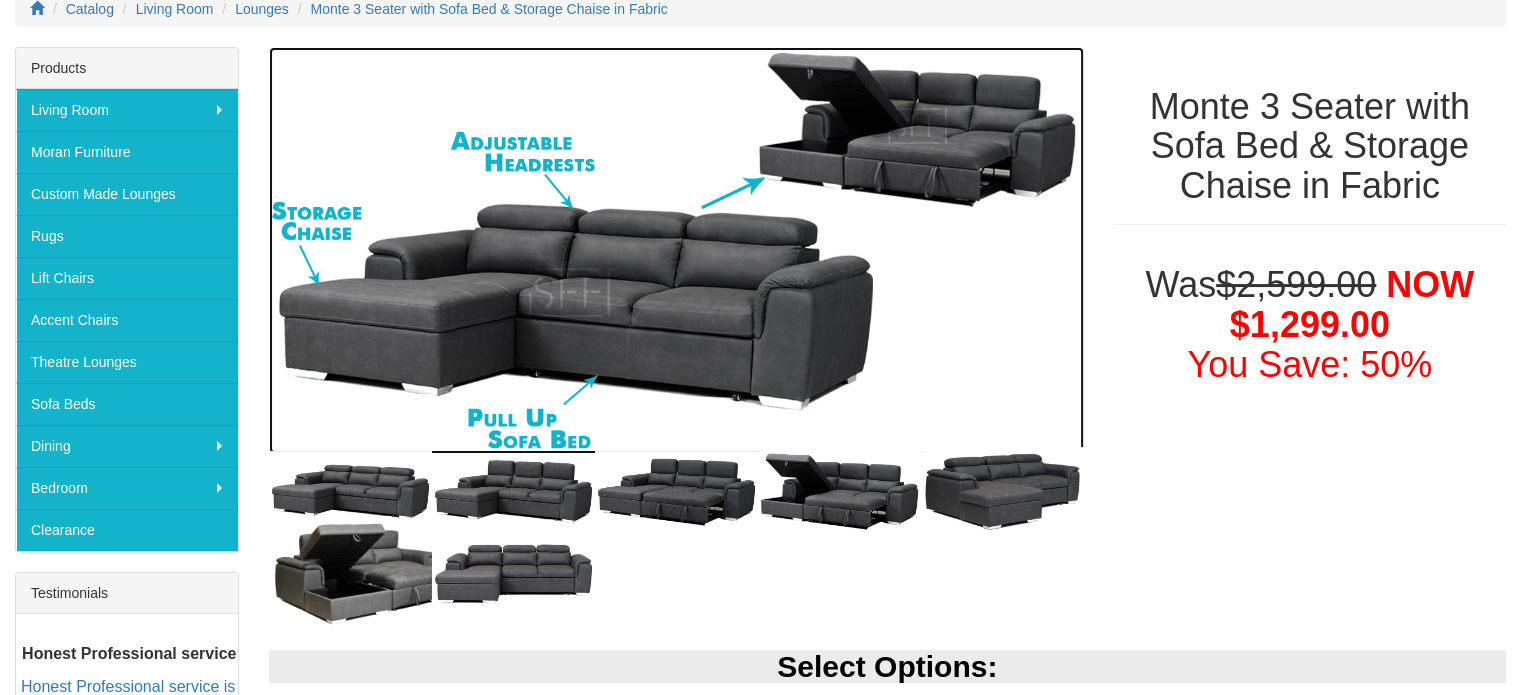click at bounding box center [676, 251] 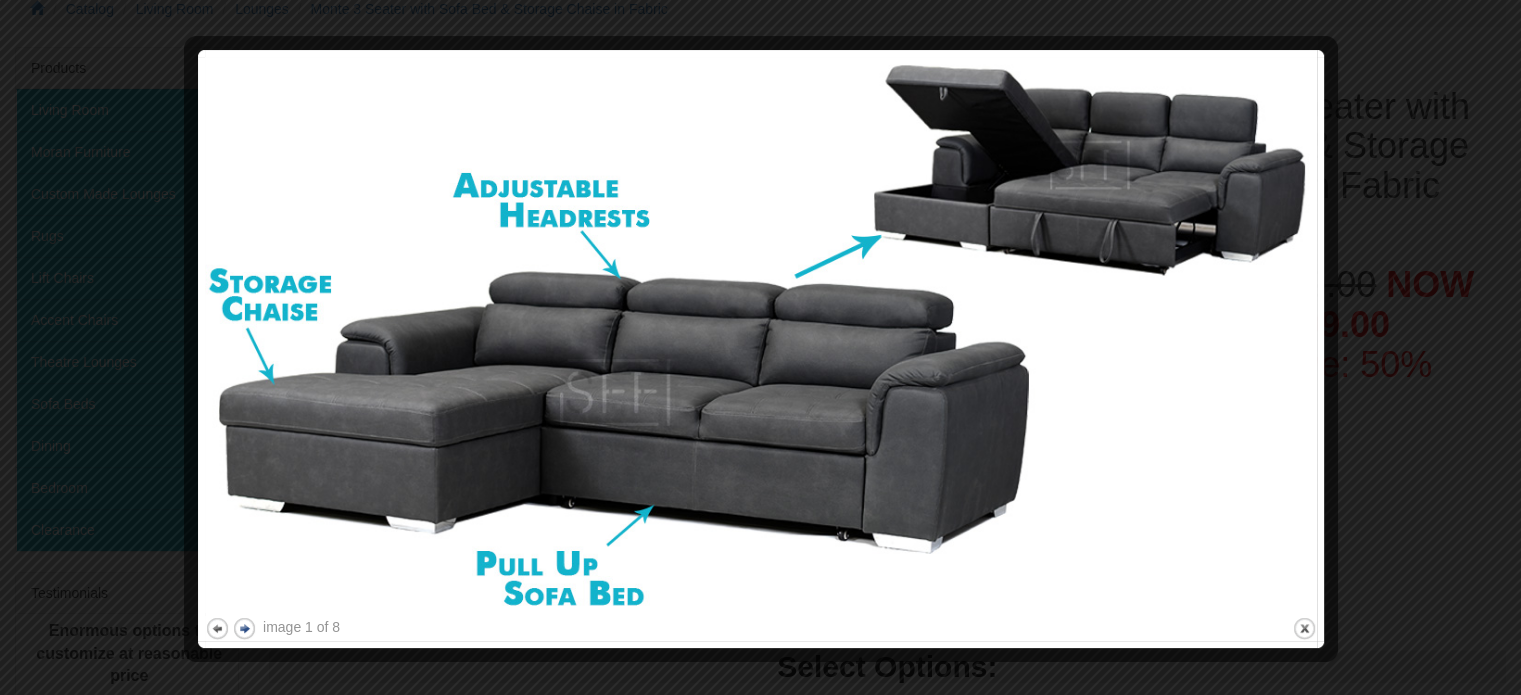 click on "next" at bounding box center [244, 628] 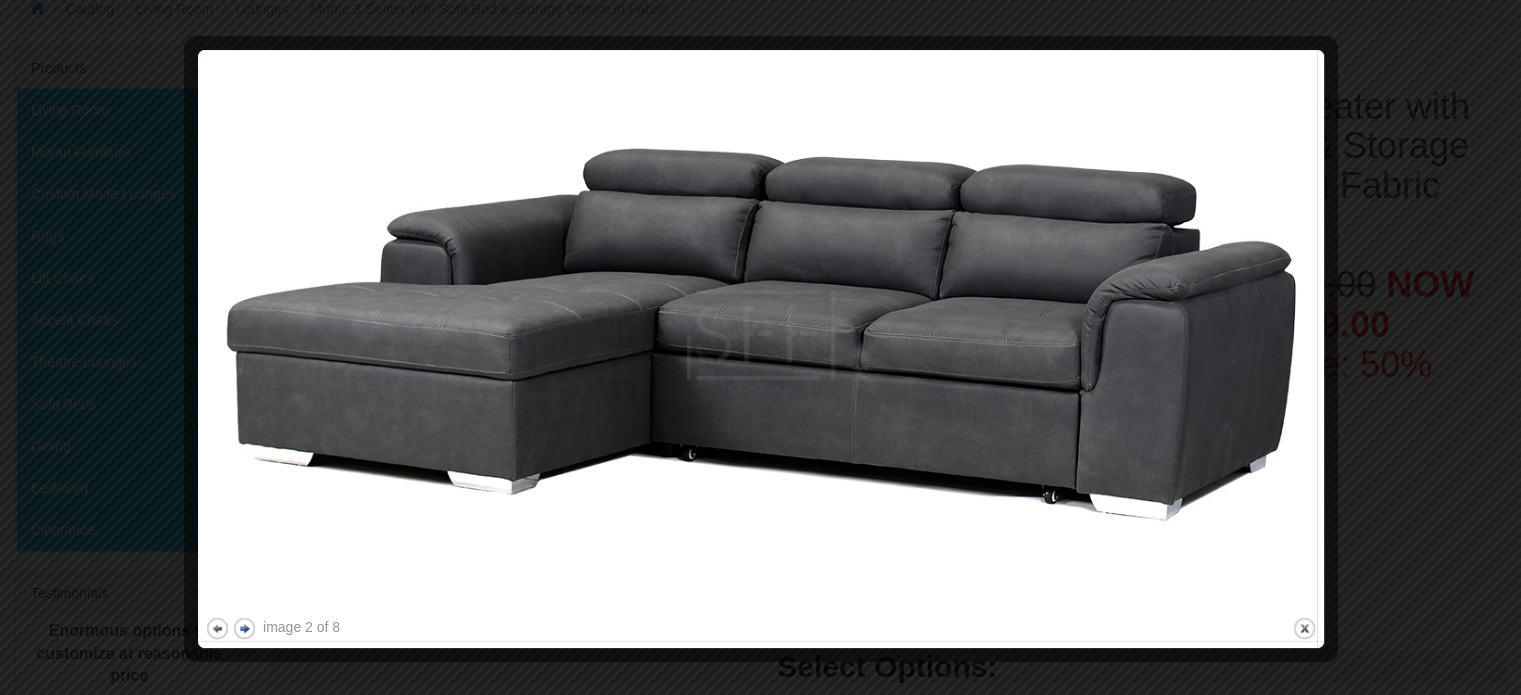 click on "next" at bounding box center [244, 628] 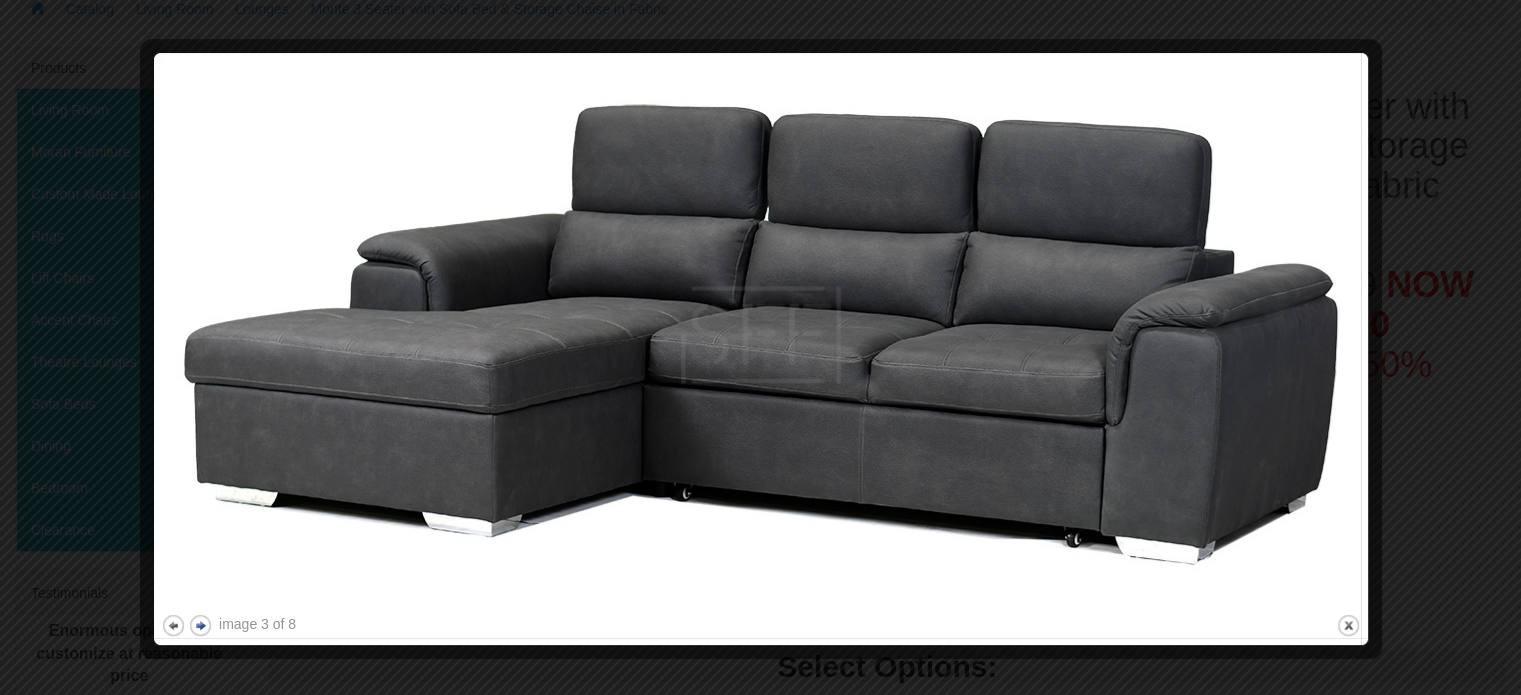 click on "next" at bounding box center [200, 625] 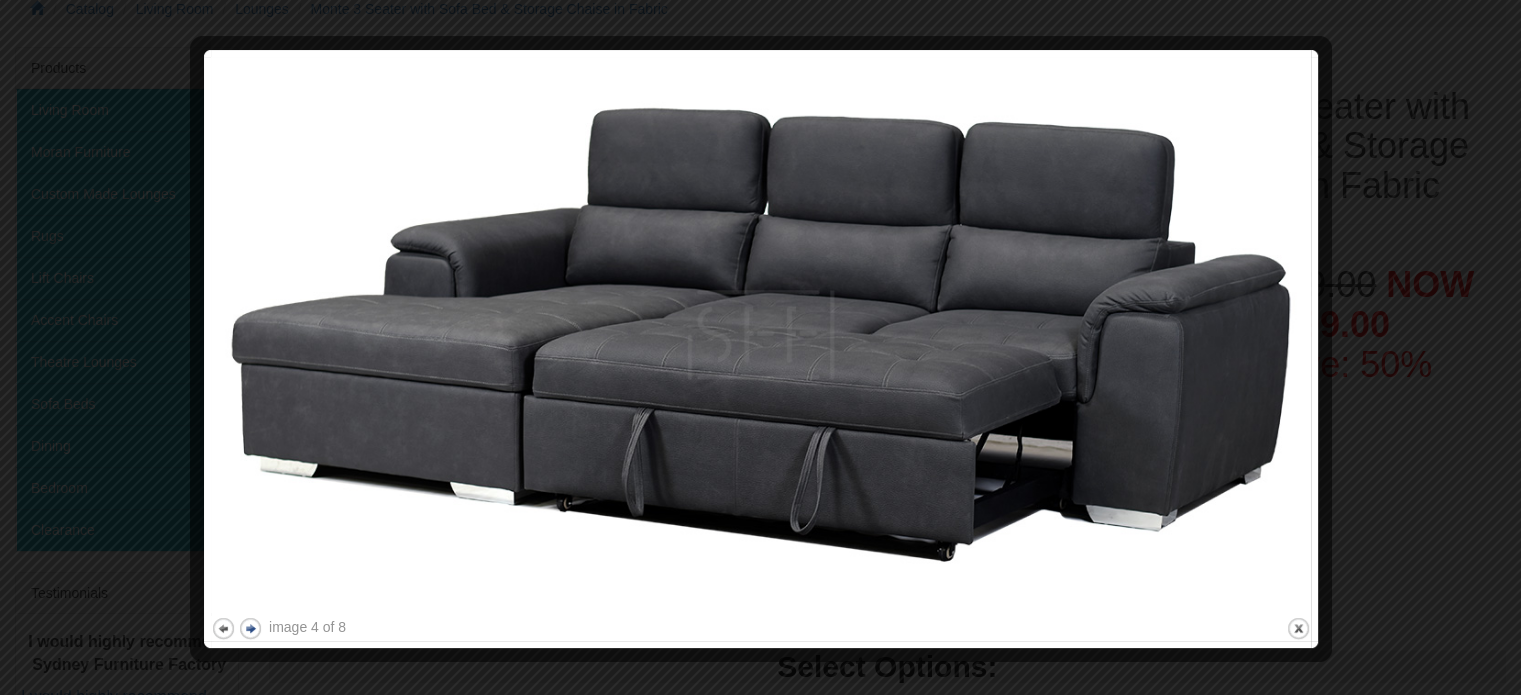 click at bounding box center [200, 349] 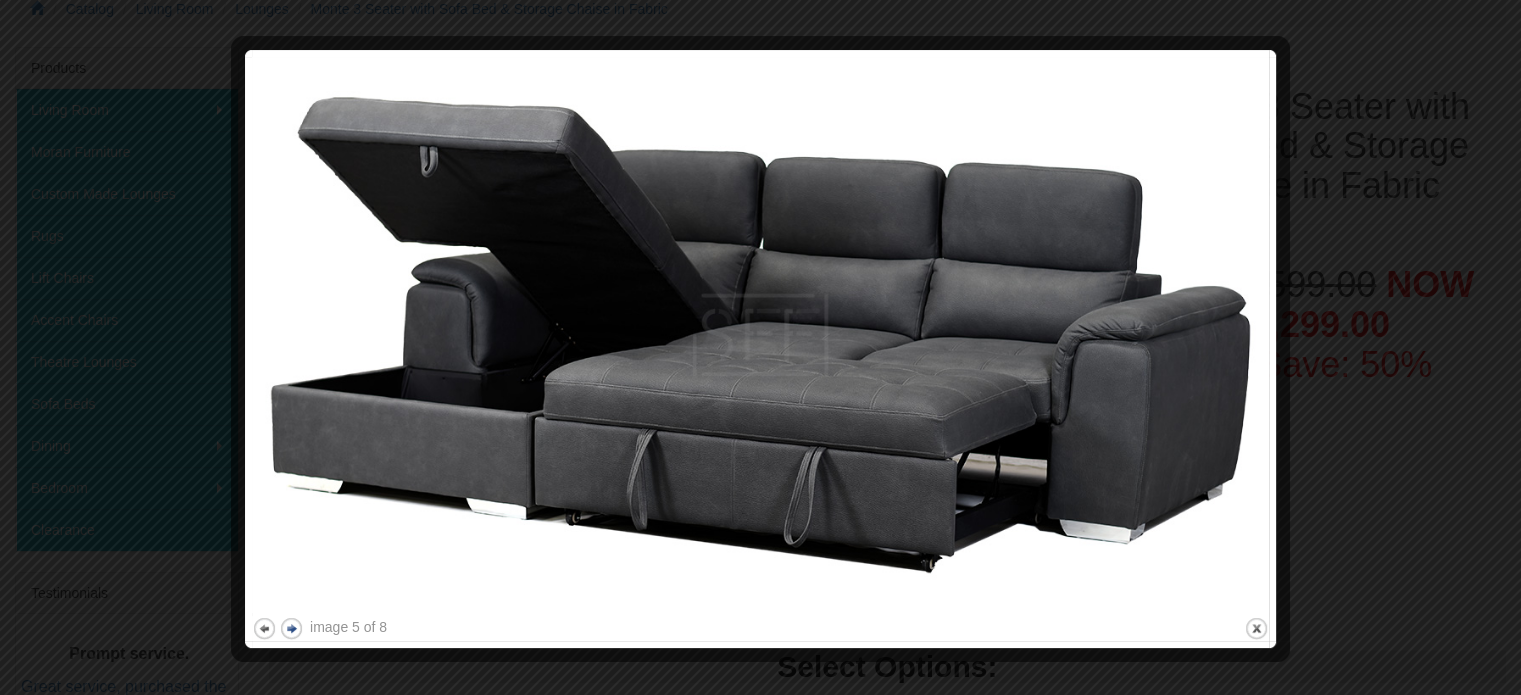 click on "next" at bounding box center (291, 628) 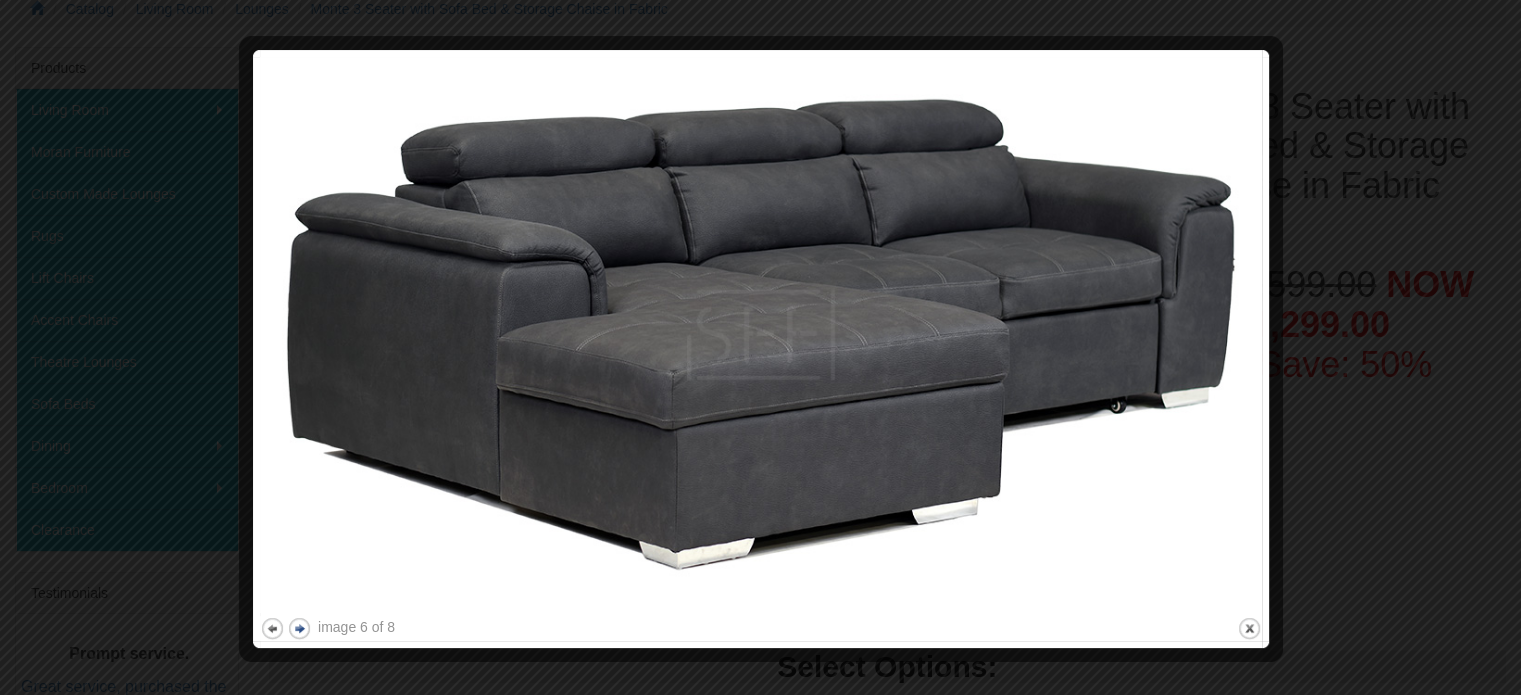 click on "next" at bounding box center (299, 628) 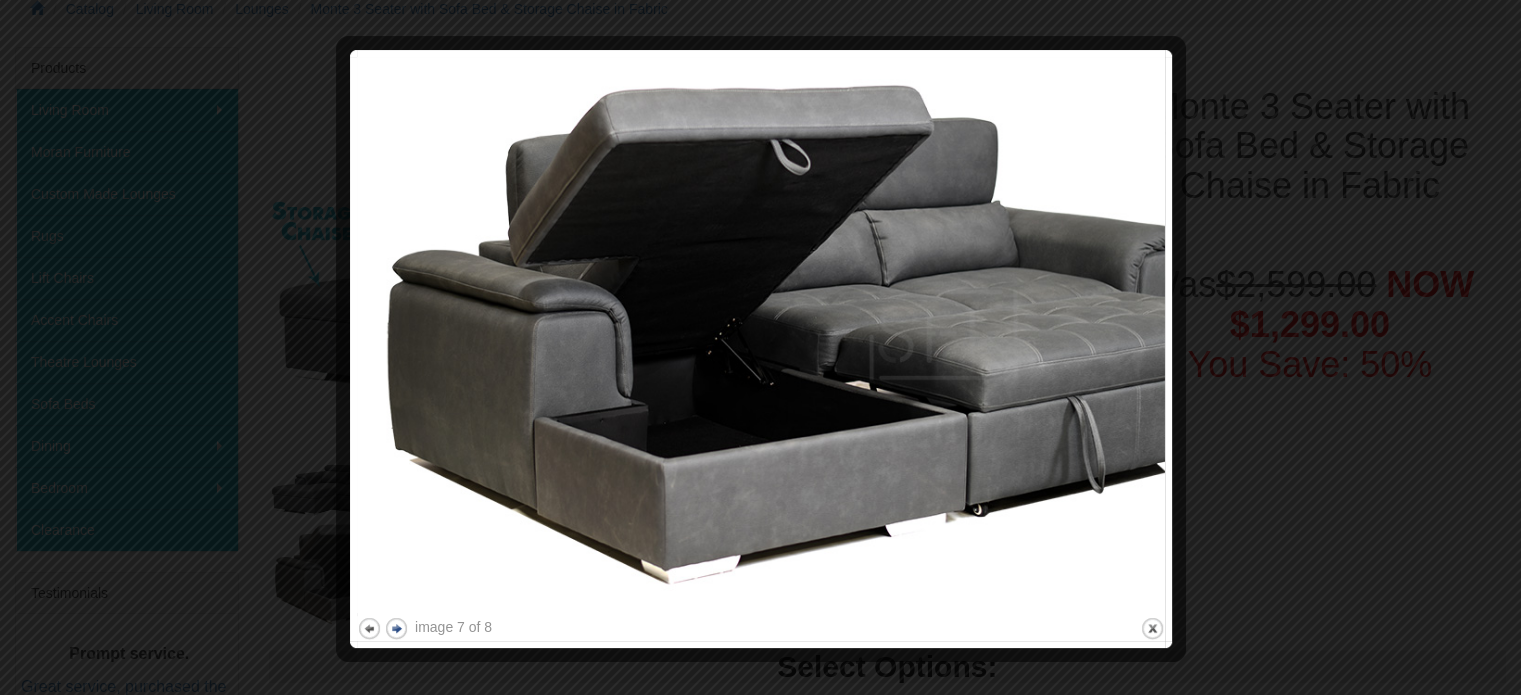 click at bounding box center [760, 347] 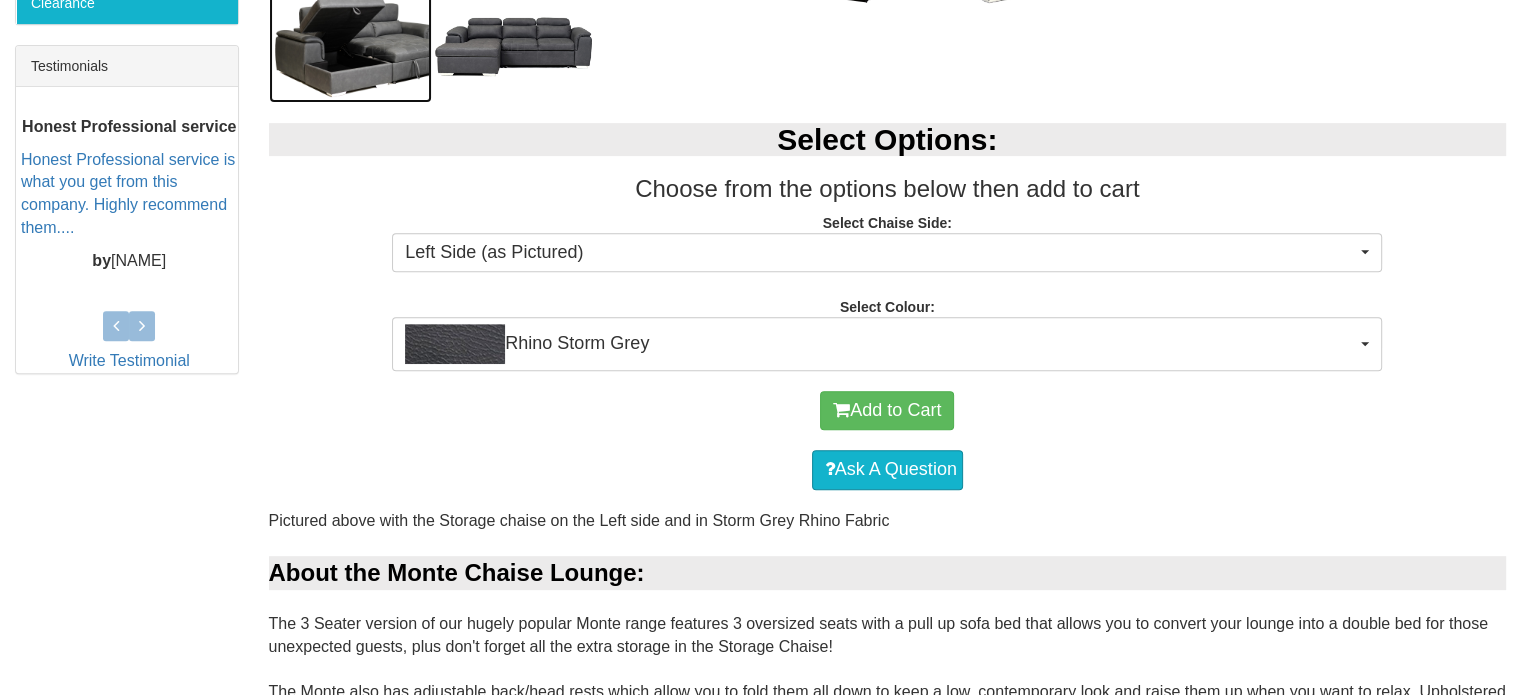 scroll, scrollTop: 776, scrollLeft: 0, axis: vertical 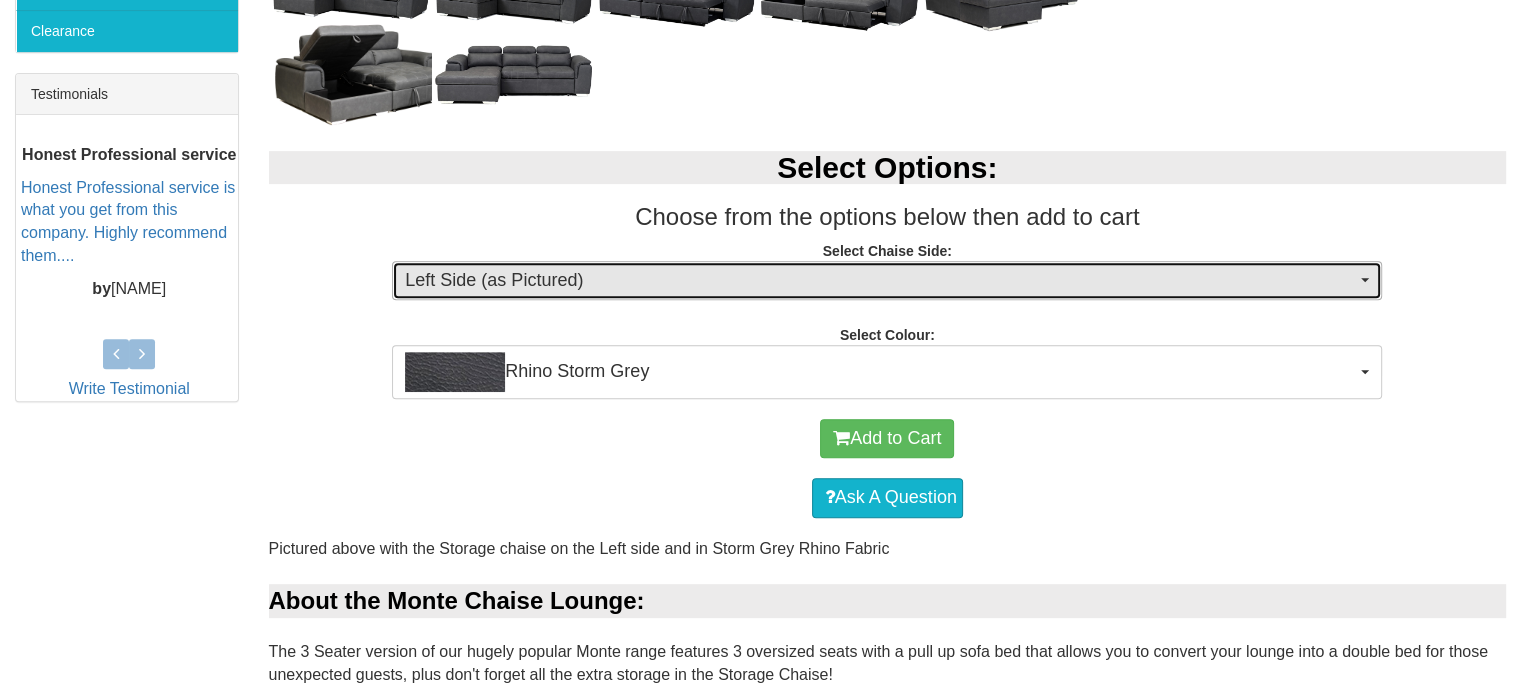 click on "Left Side (as Pictured)" at bounding box center [880, 281] 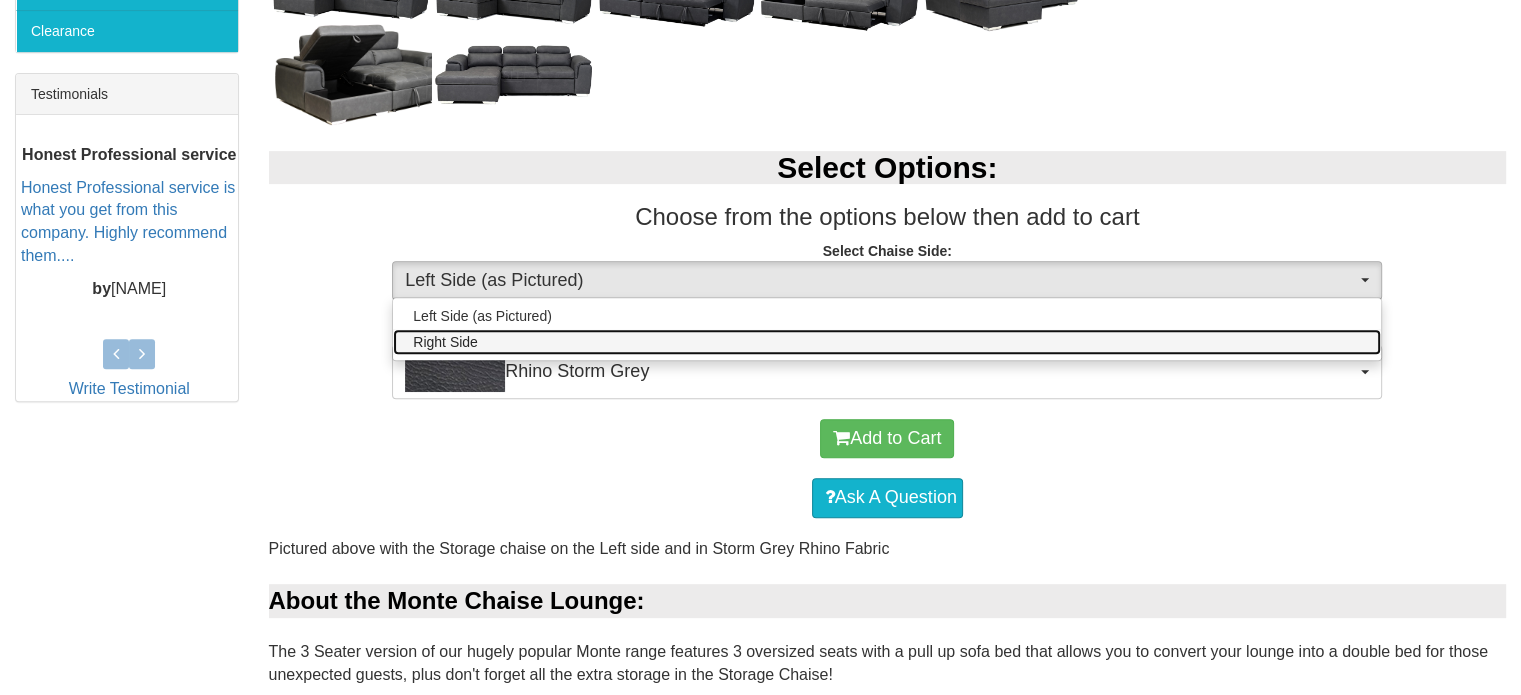 click on "Right Side" at bounding box center (887, 342) 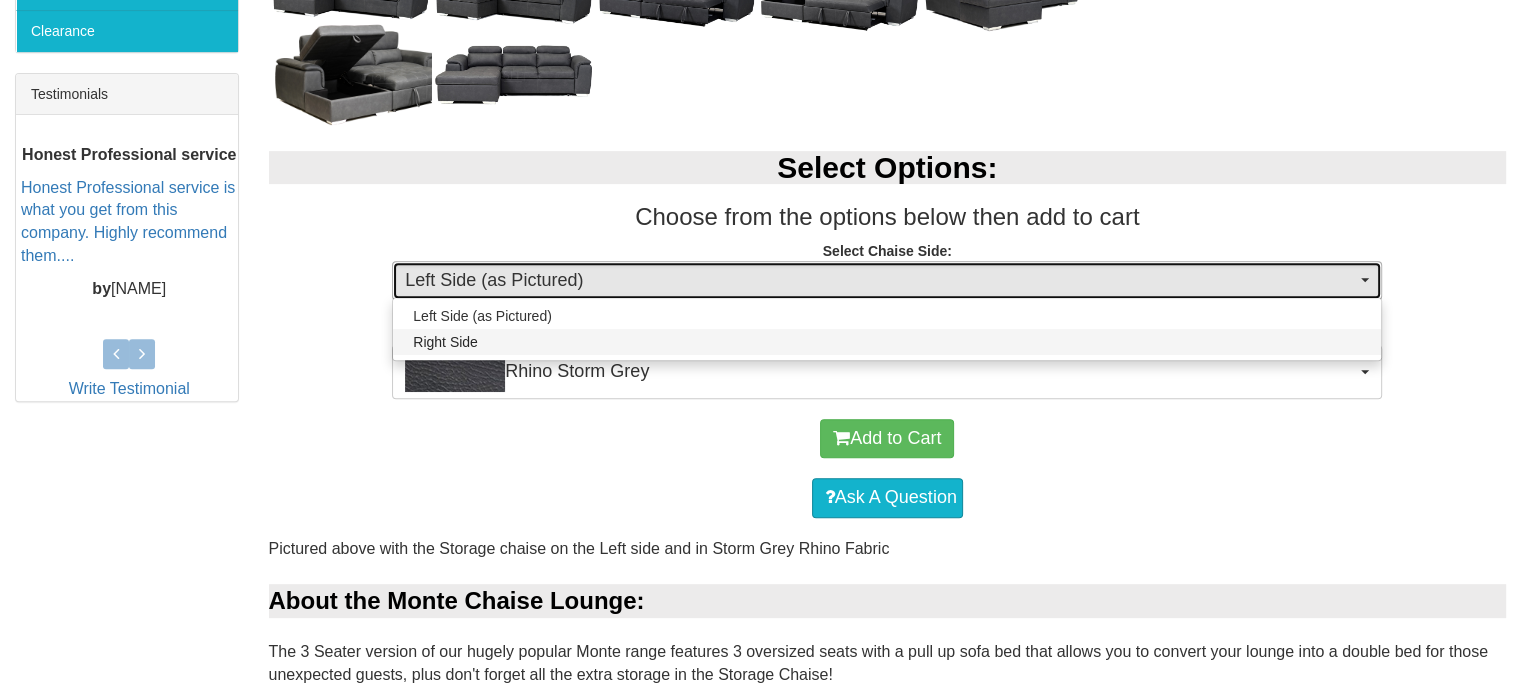 select on "266" 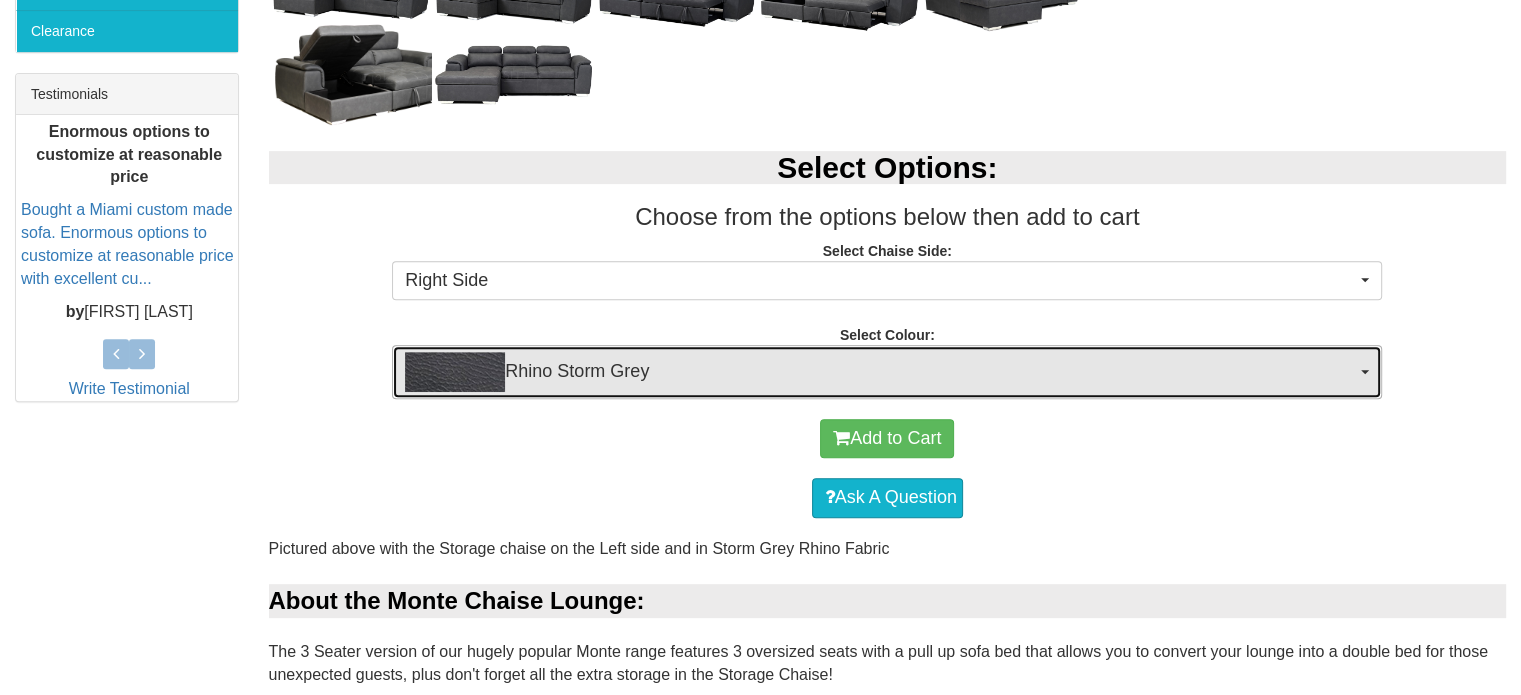 click on "Rhino Storm Grey" at bounding box center (880, 372) 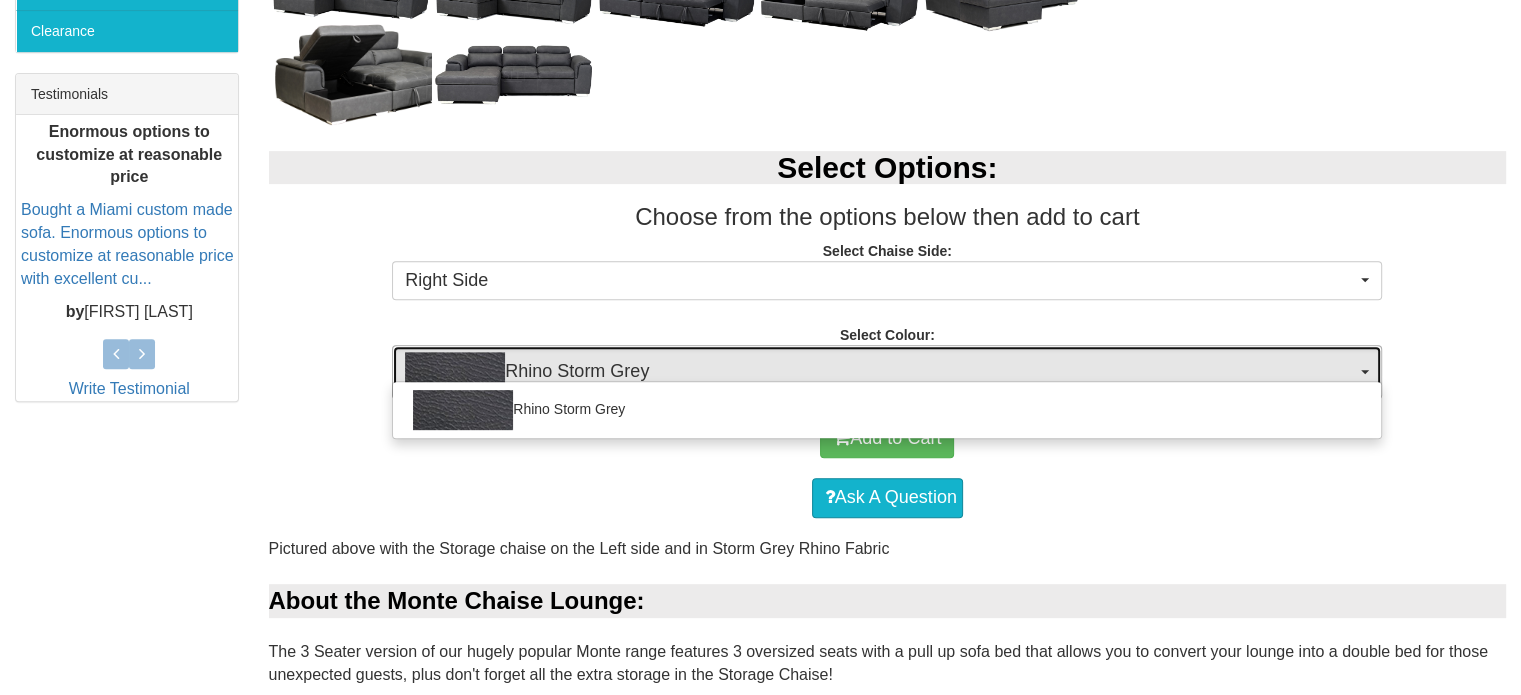 click on "Rhino Storm Grey" at bounding box center (880, 372) 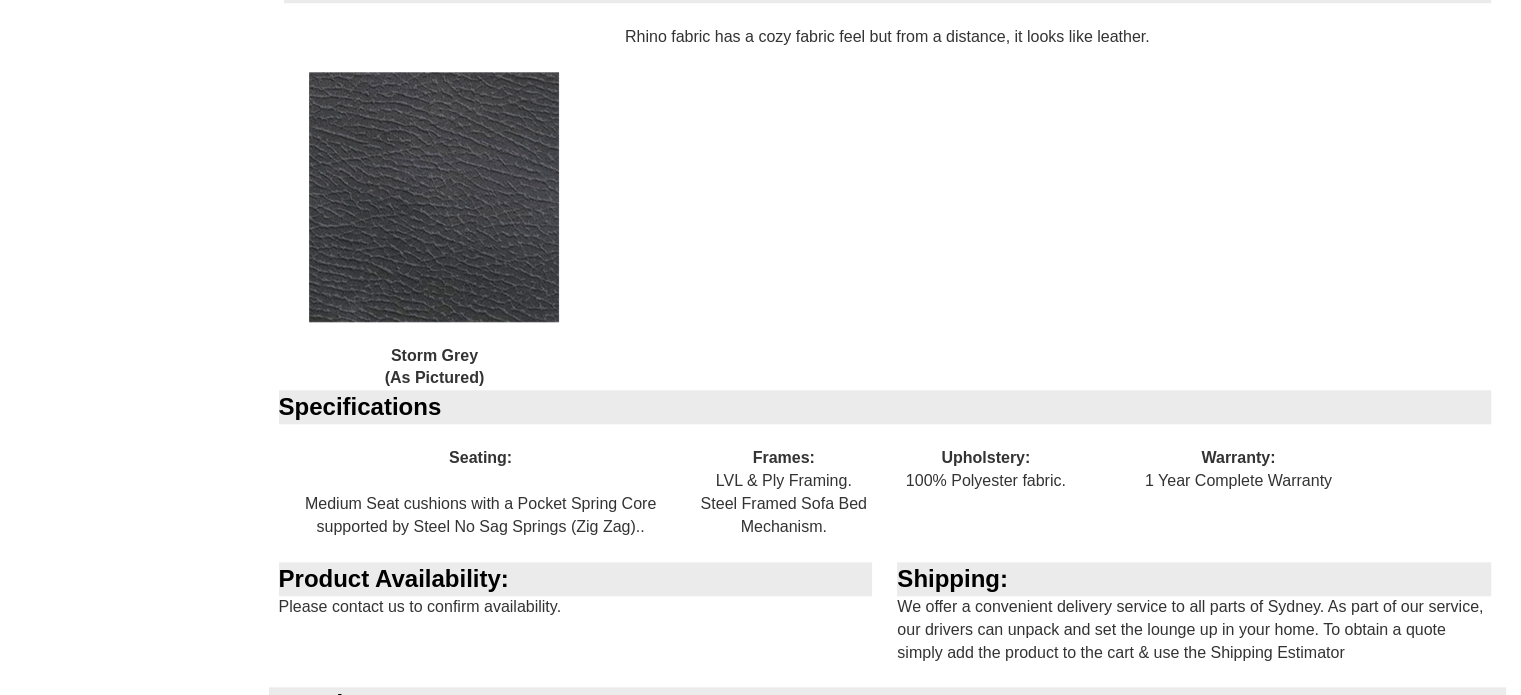 scroll, scrollTop: 2014, scrollLeft: 0, axis: vertical 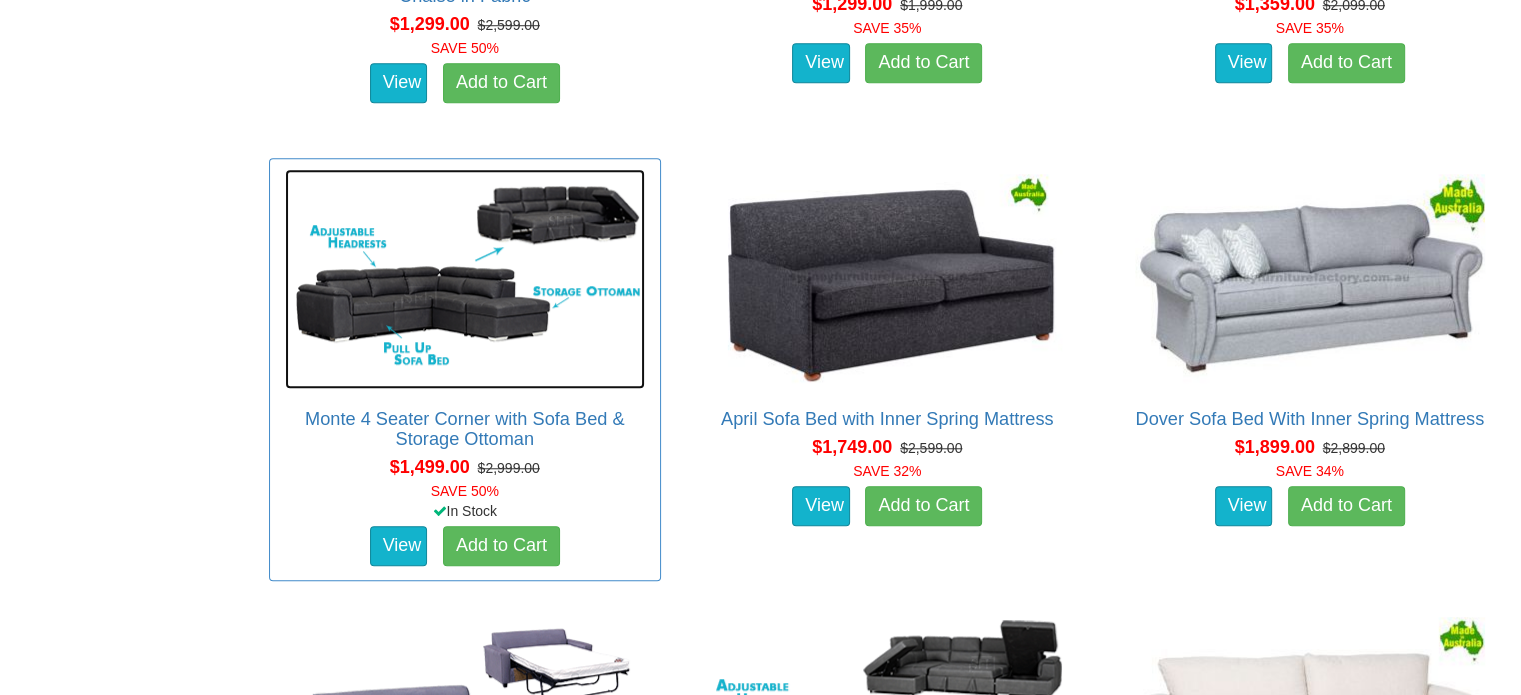 click at bounding box center [465, 279] 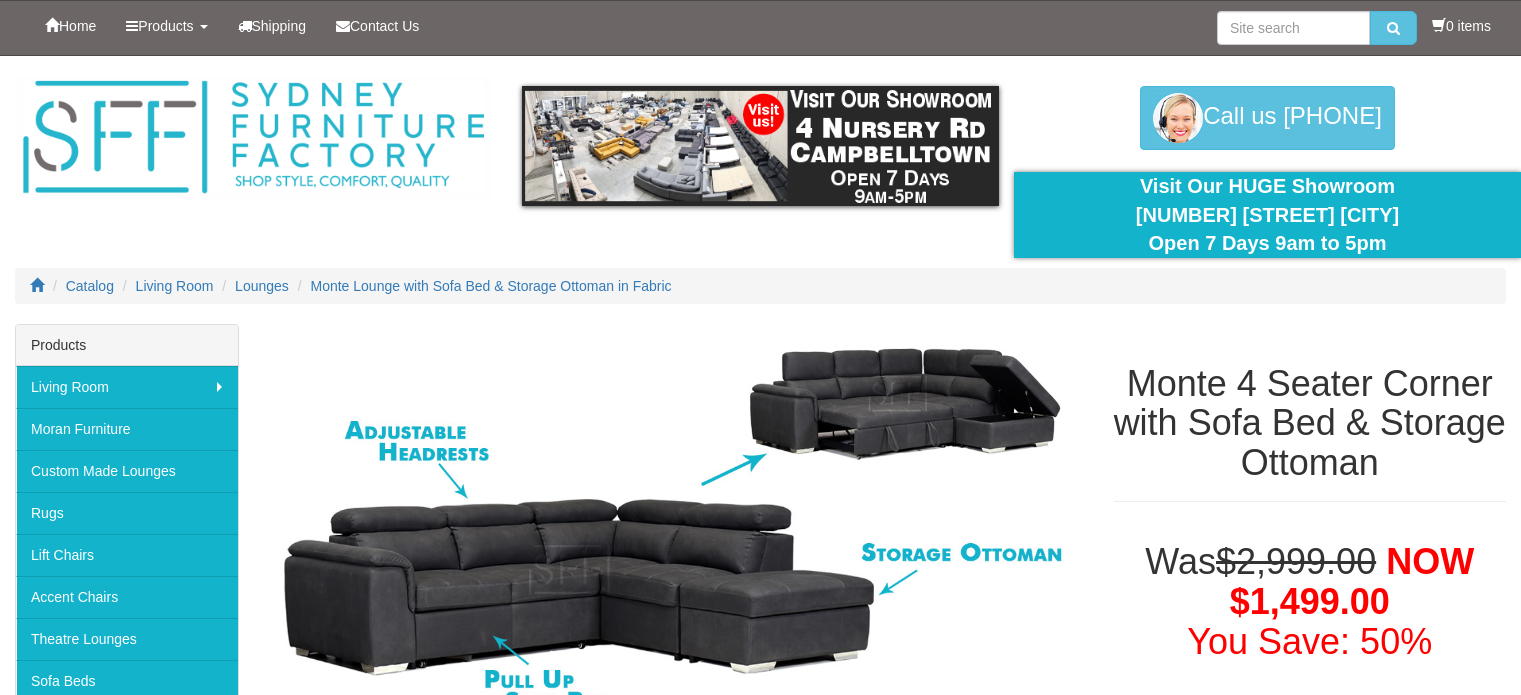 scroll, scrollTop: 0, scrollLeft: 0, axis: both 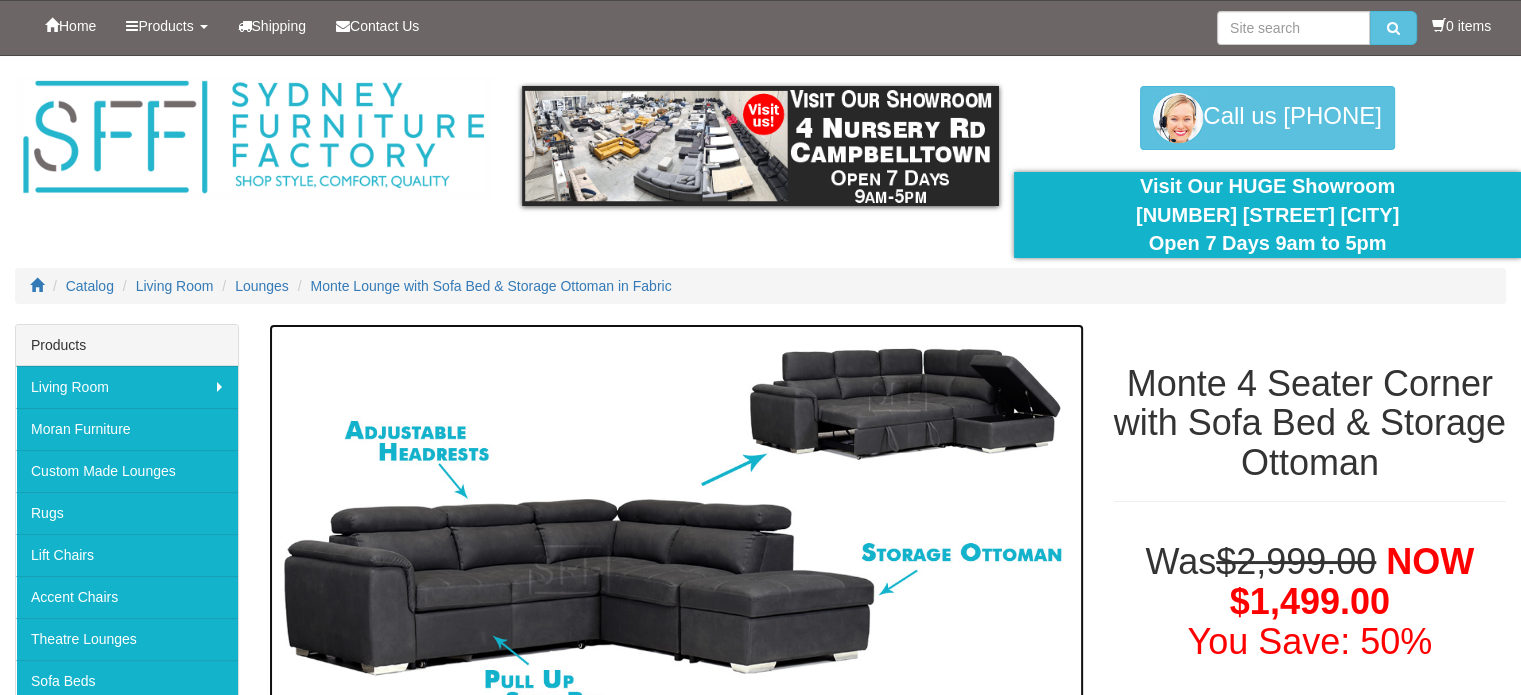 click at bounding box center [676, 528] 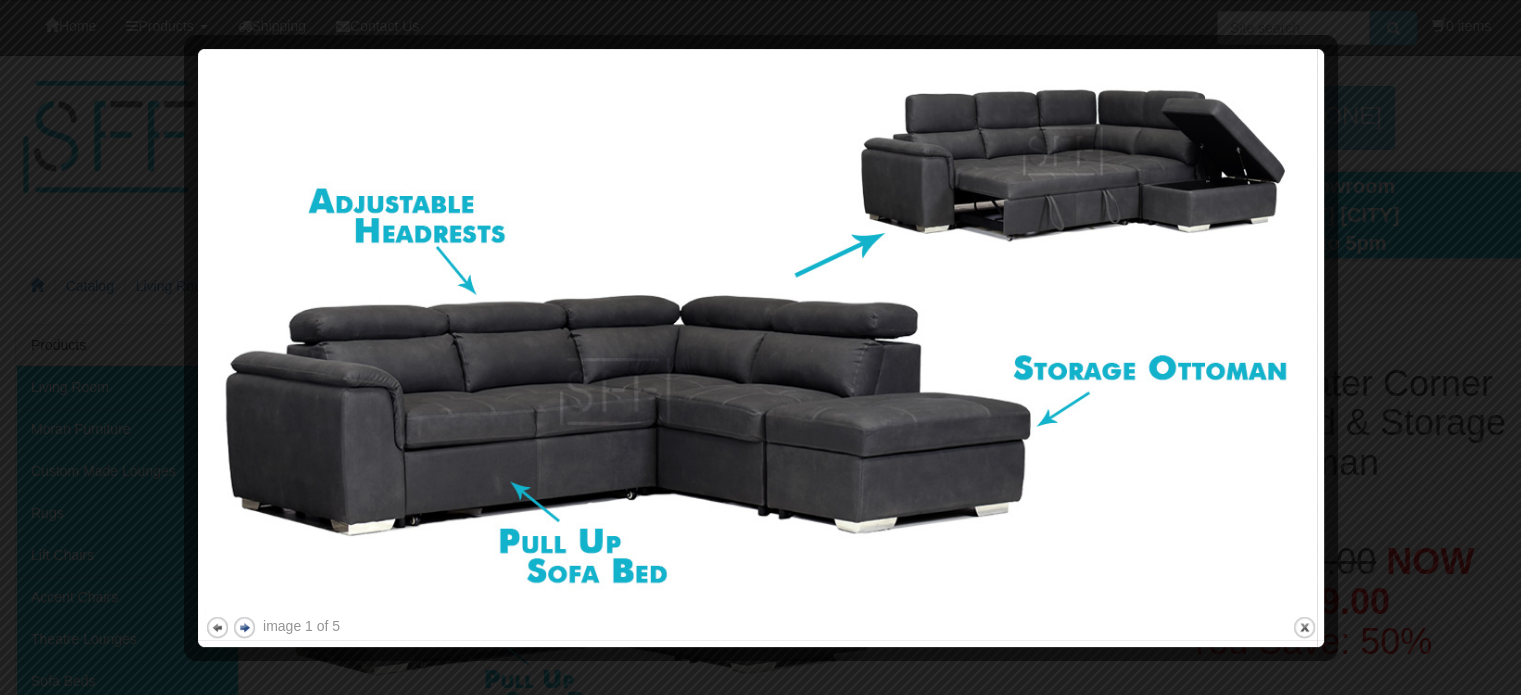 click on "next" at bounding box center (244, 627) 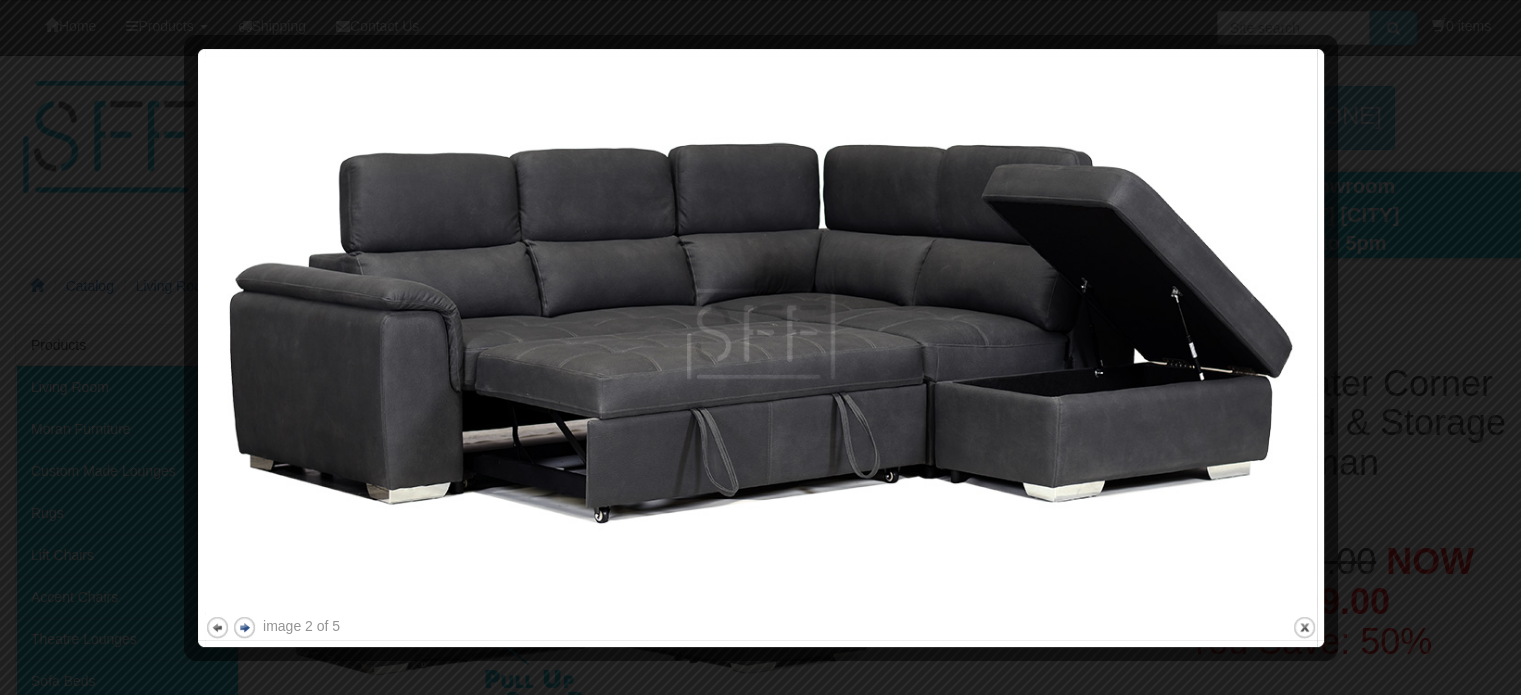 click on "next" at bounding box center [244, 627] 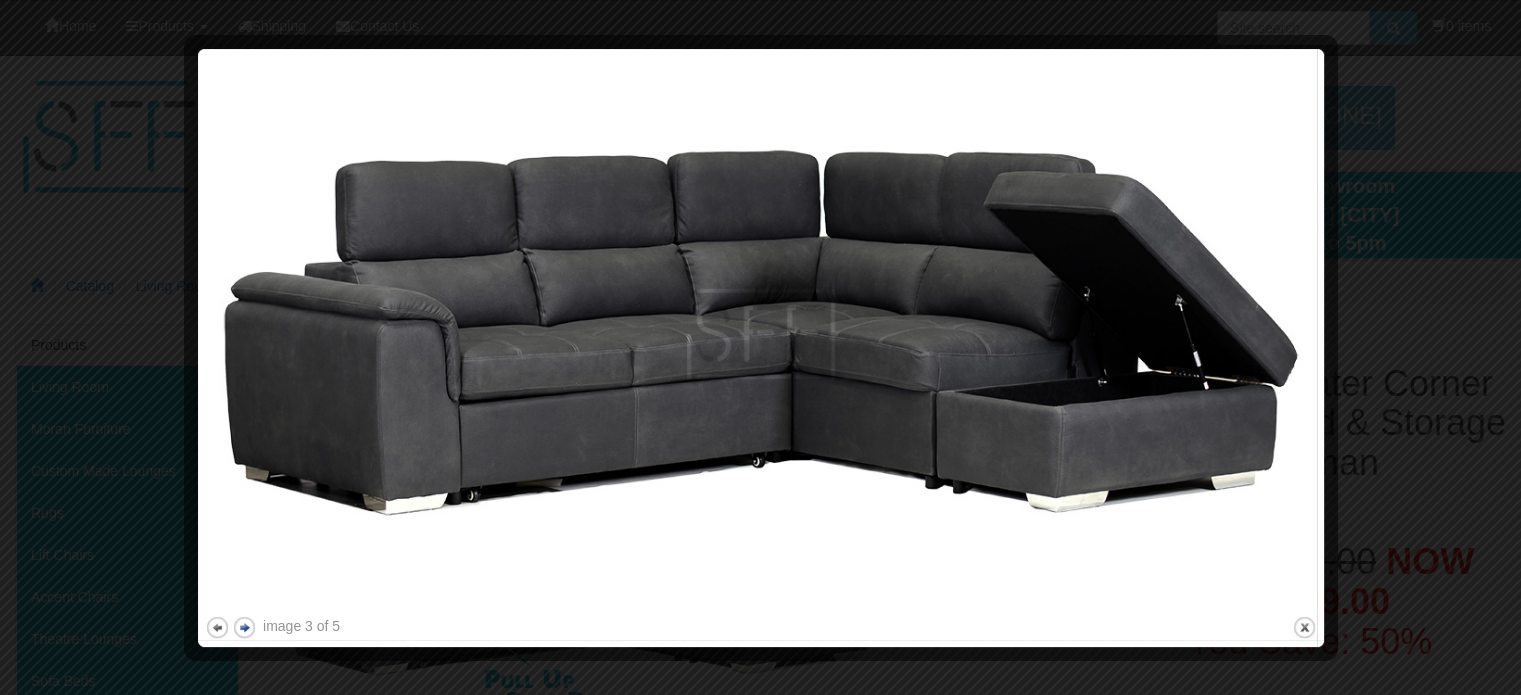 click on "next" at bounding box center (244, 627) 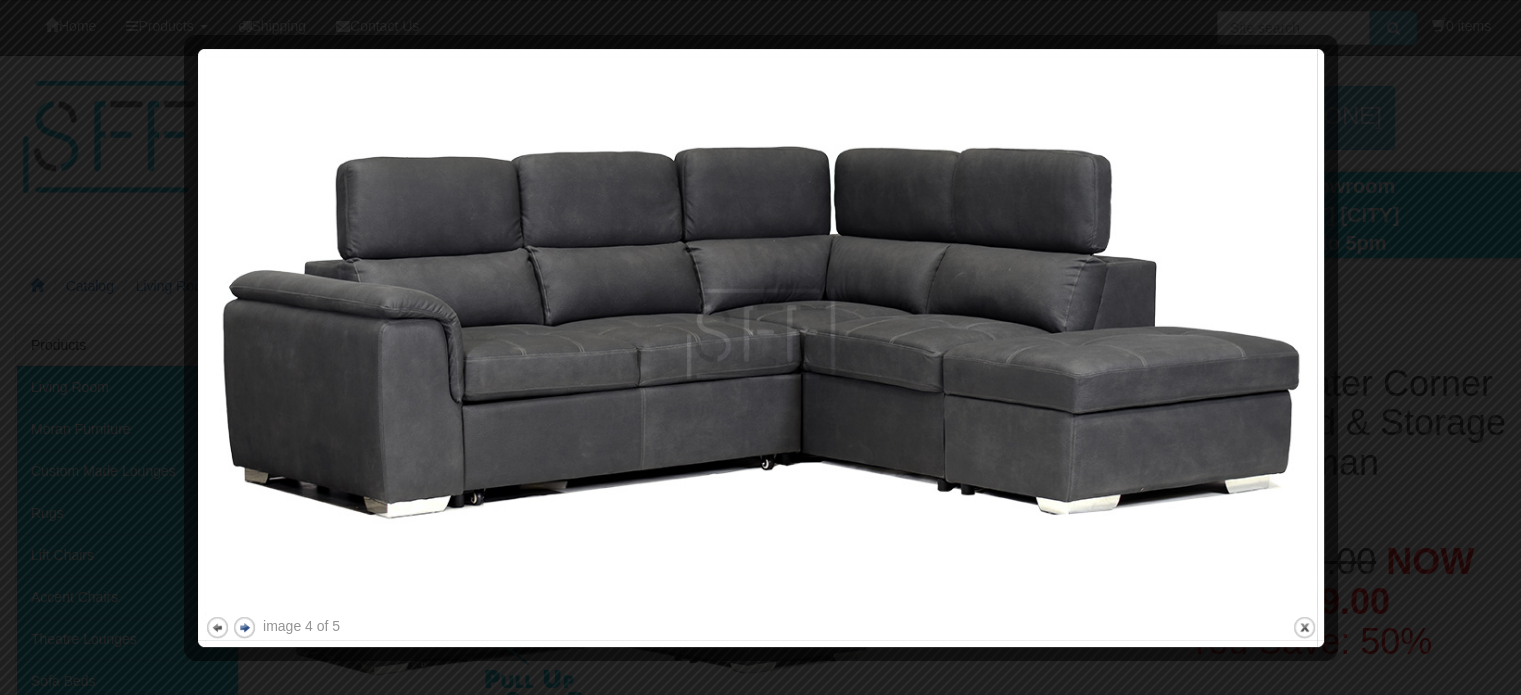 click on "next" at bounding box center [244, 627] 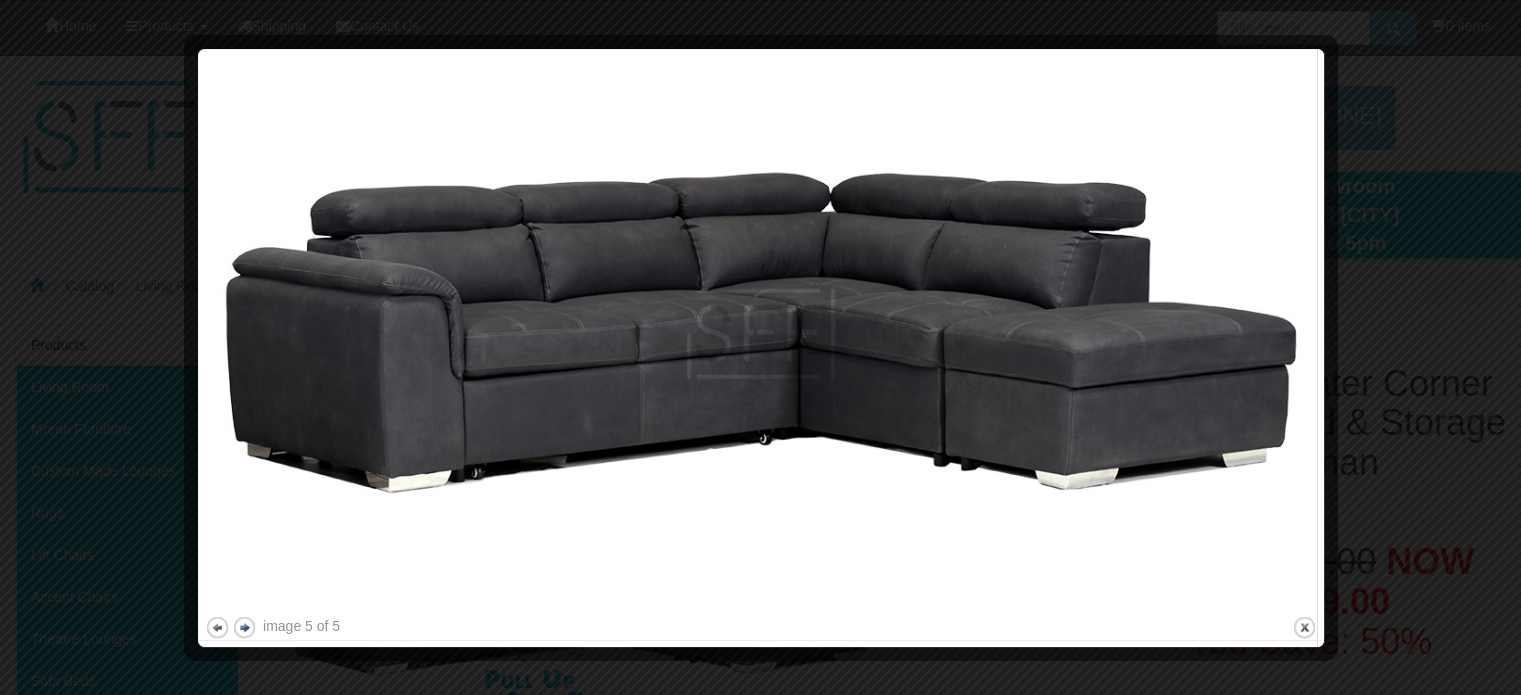 click on "next" at bounding box center [244, 627] 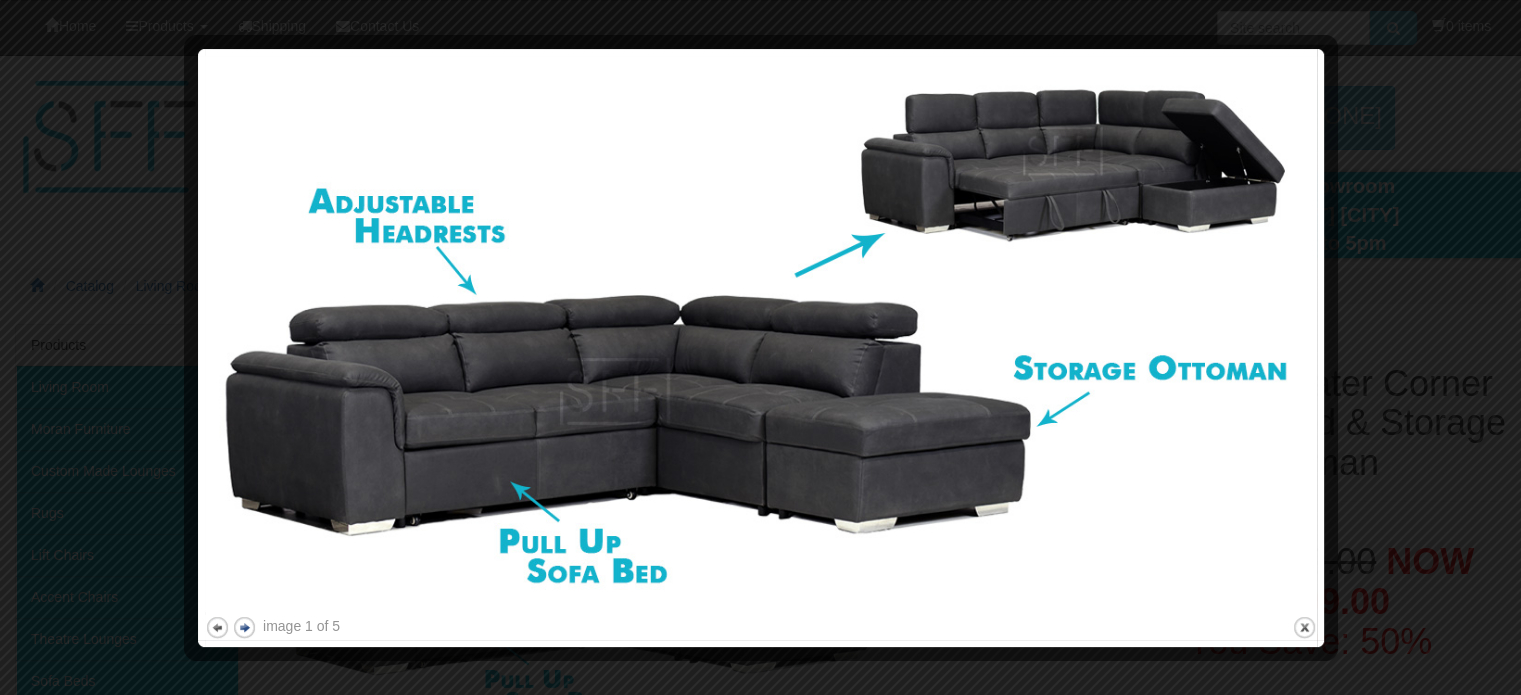 click on "next" at bounding box center [244, 627] 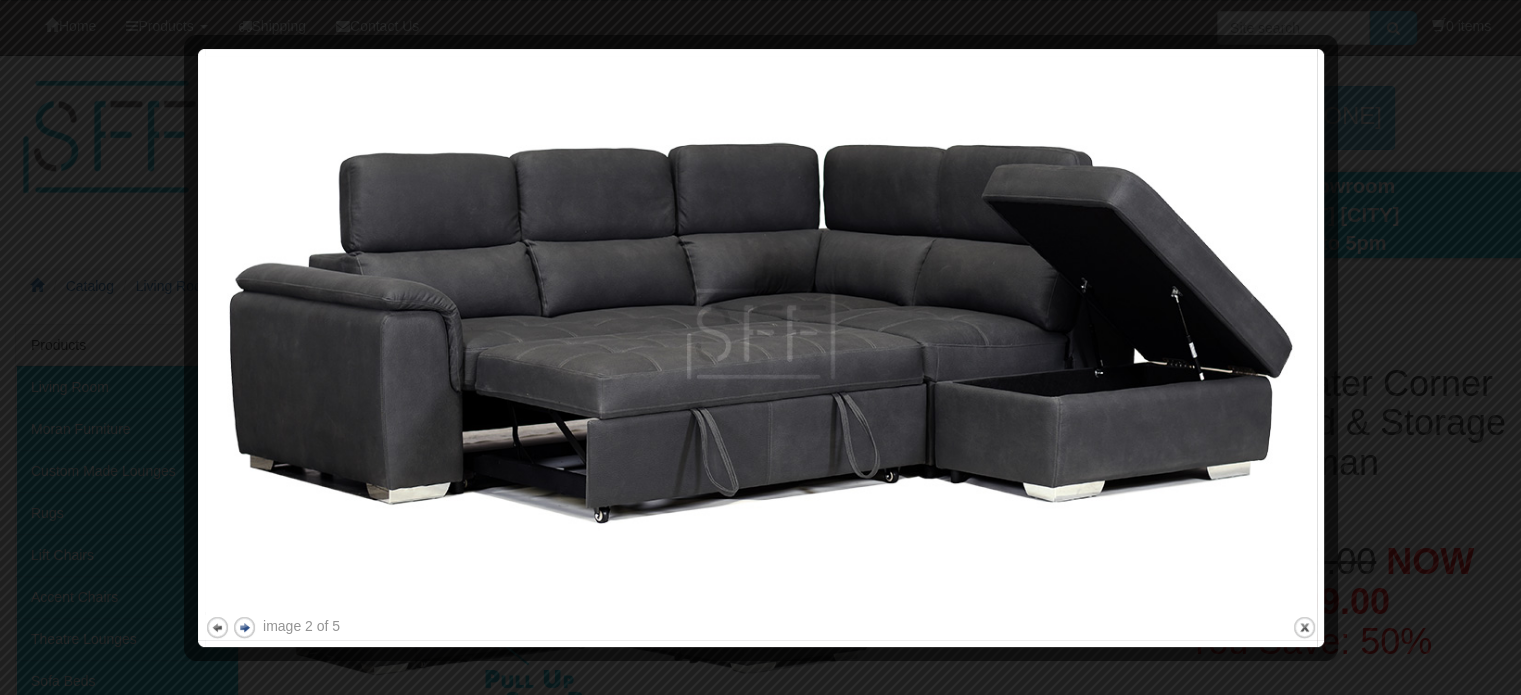 click on "next" at bounding box center (244, 627) 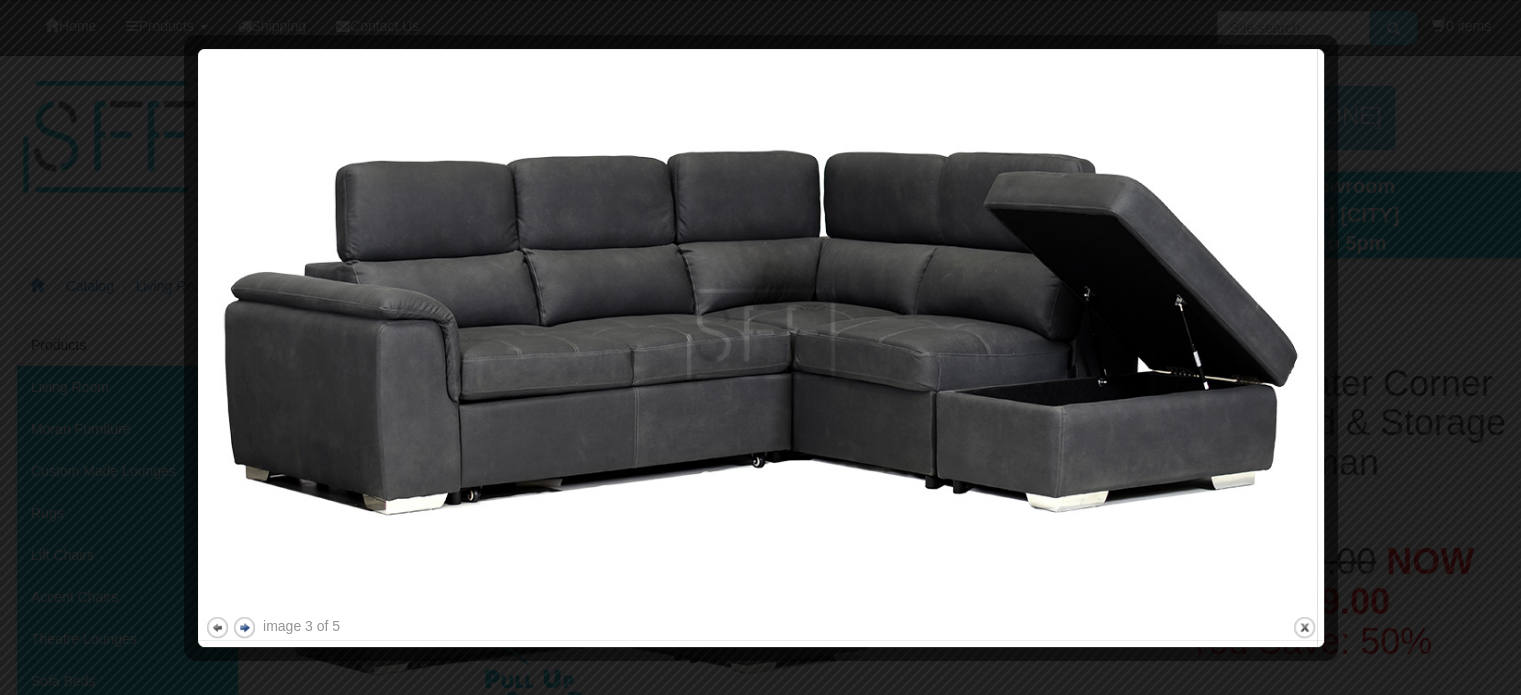 click on "next" at bounding box center [244, 627] 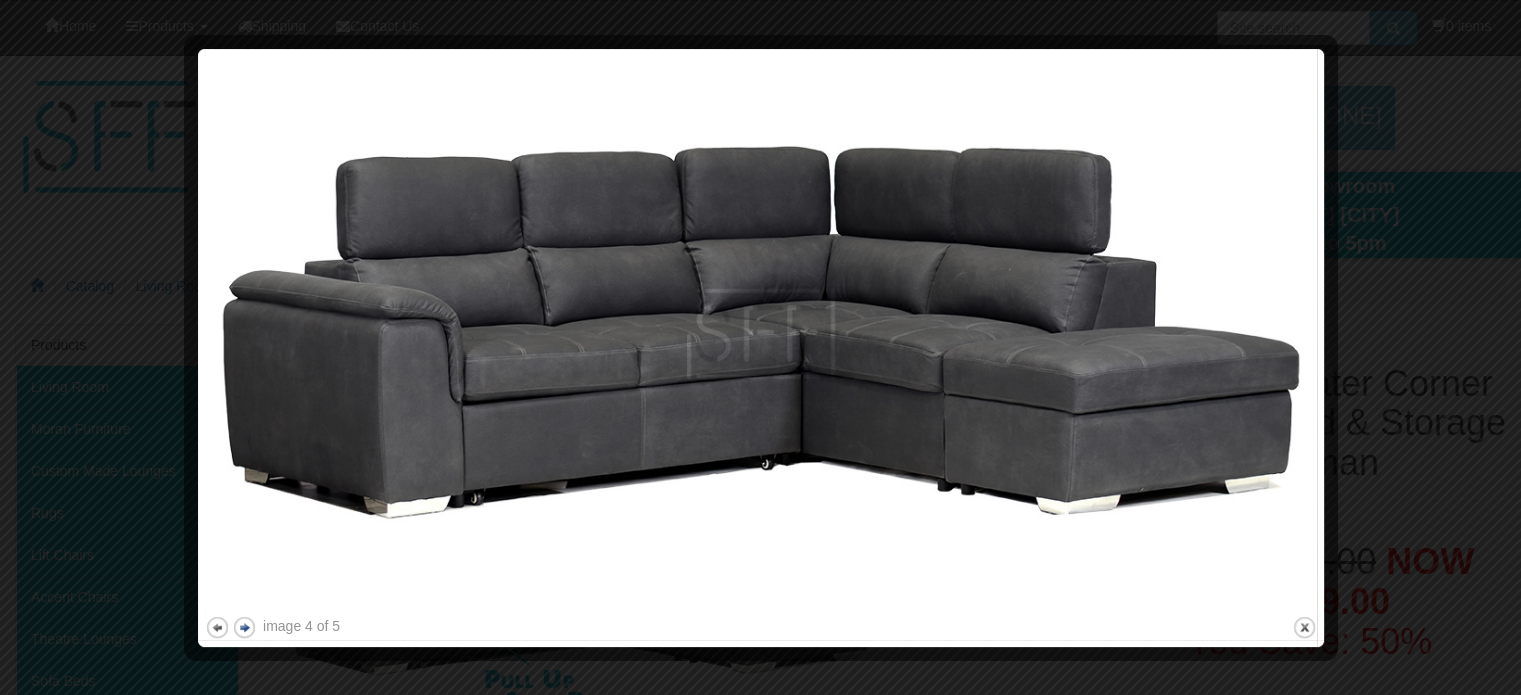 click on "next" at bounding box center [244, 627] 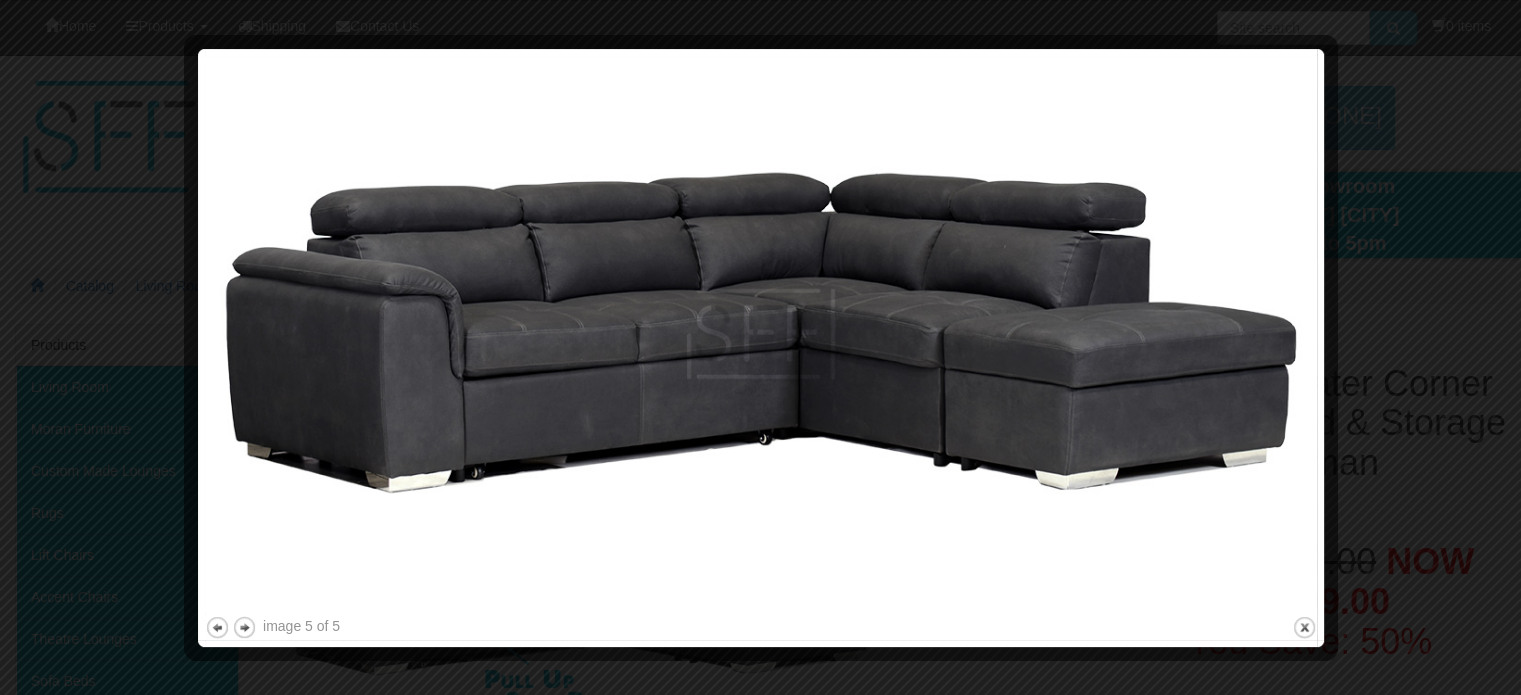 click at bounding box center [760, 347] 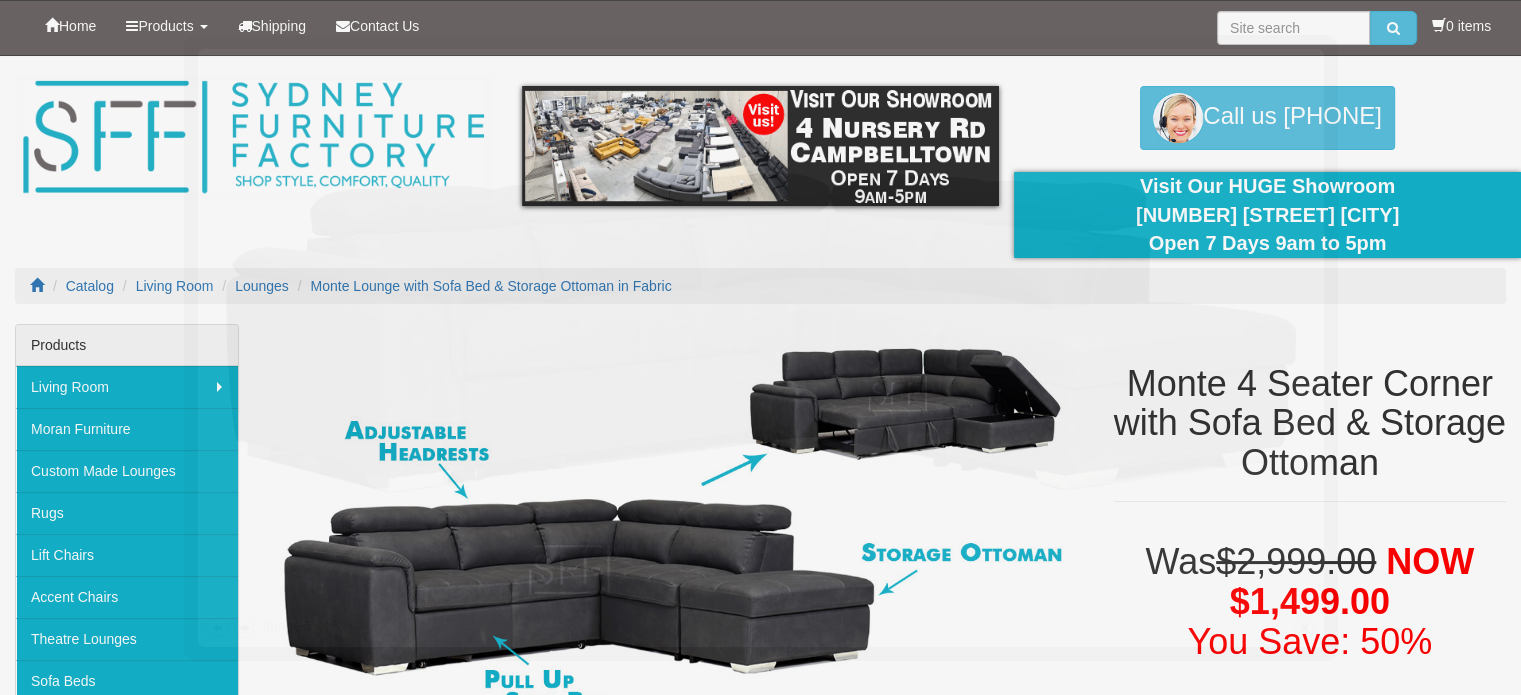 scroll, scrollTop: 423, scrollLeft: 0, axis: vertical 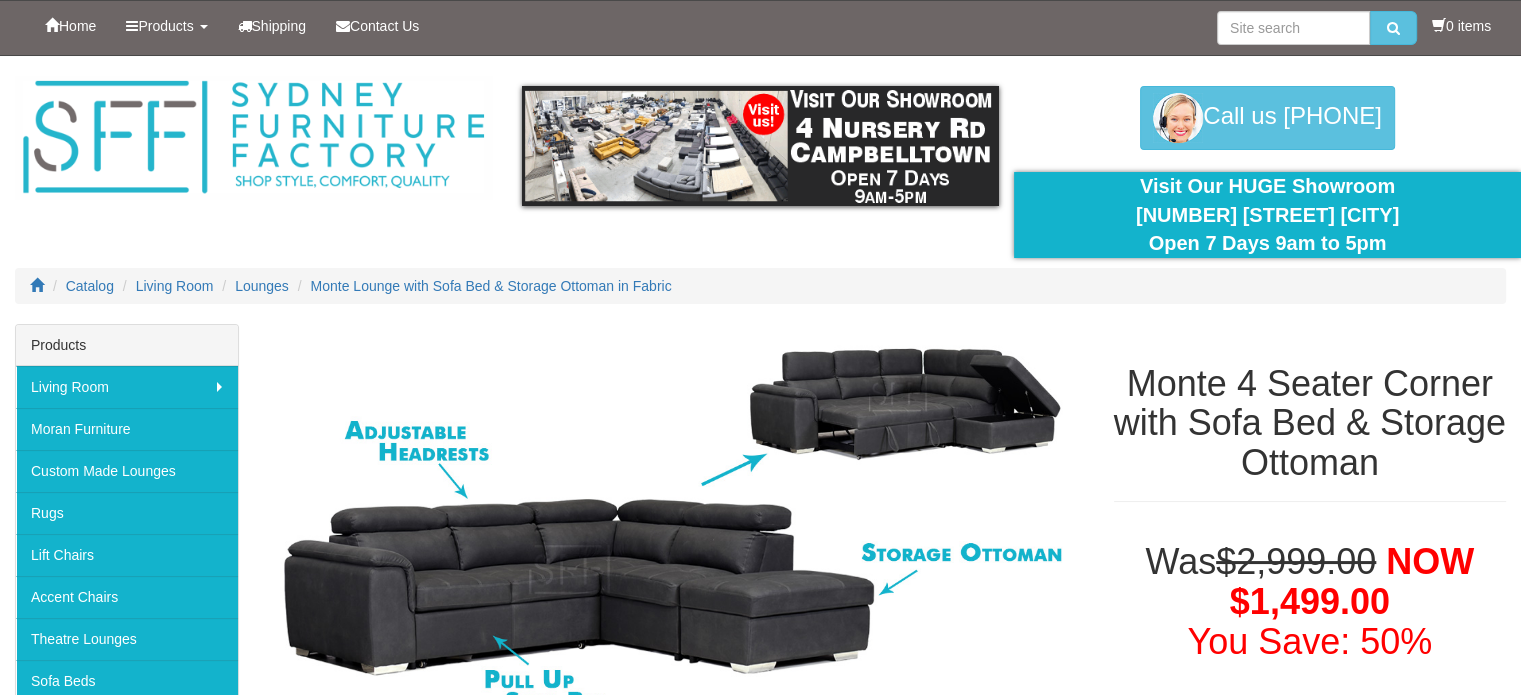 click on "Lounges" at bounding box center (253, 286) 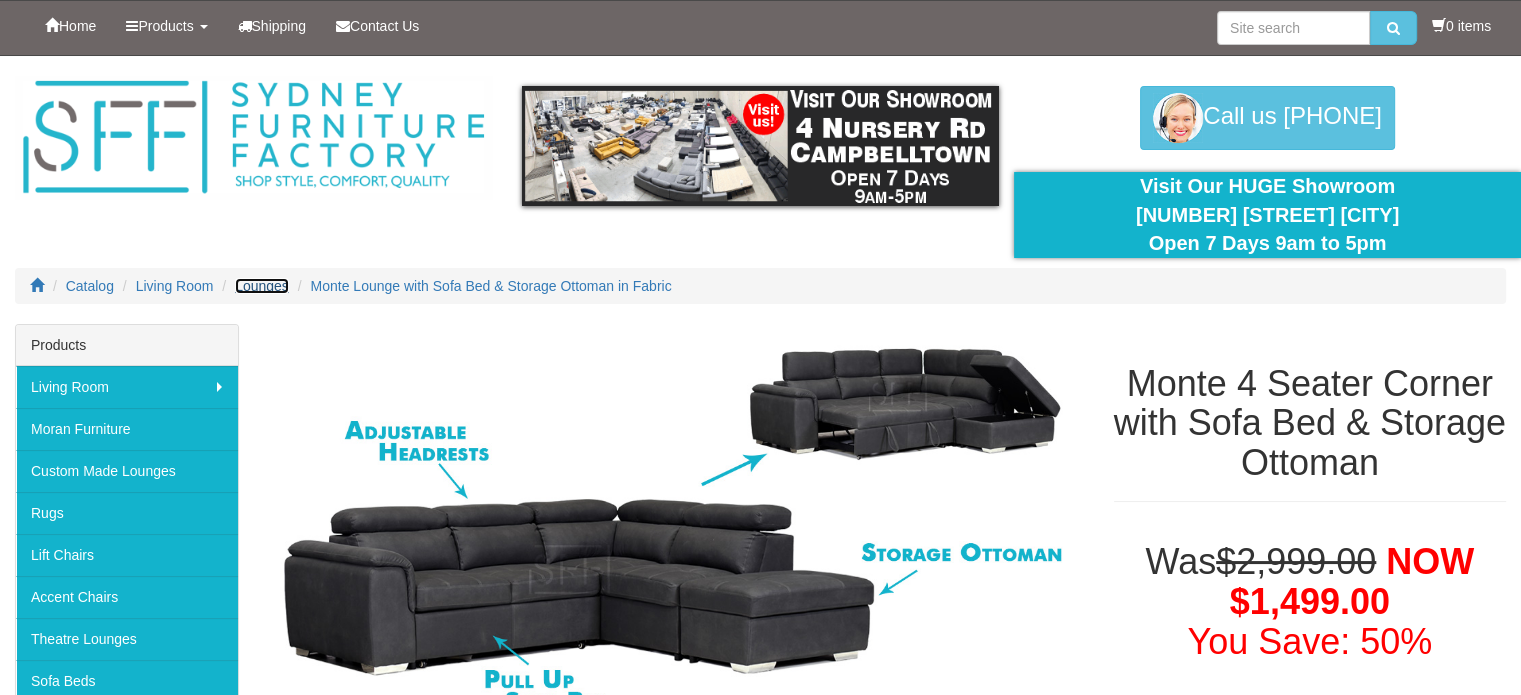 click on "Lounges" at bounding box center [262, 286] 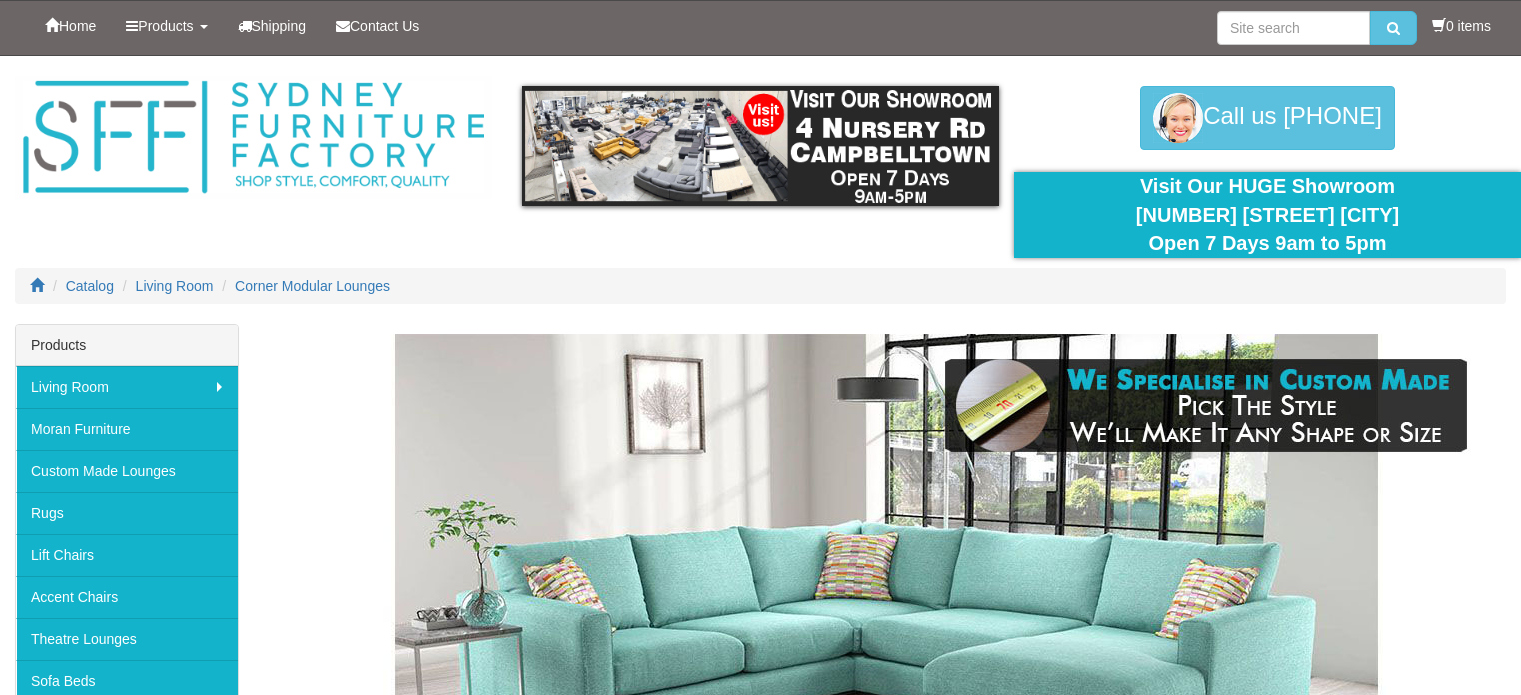 scroll, scrollTop: 0, scrollLeft: 0, axis: both 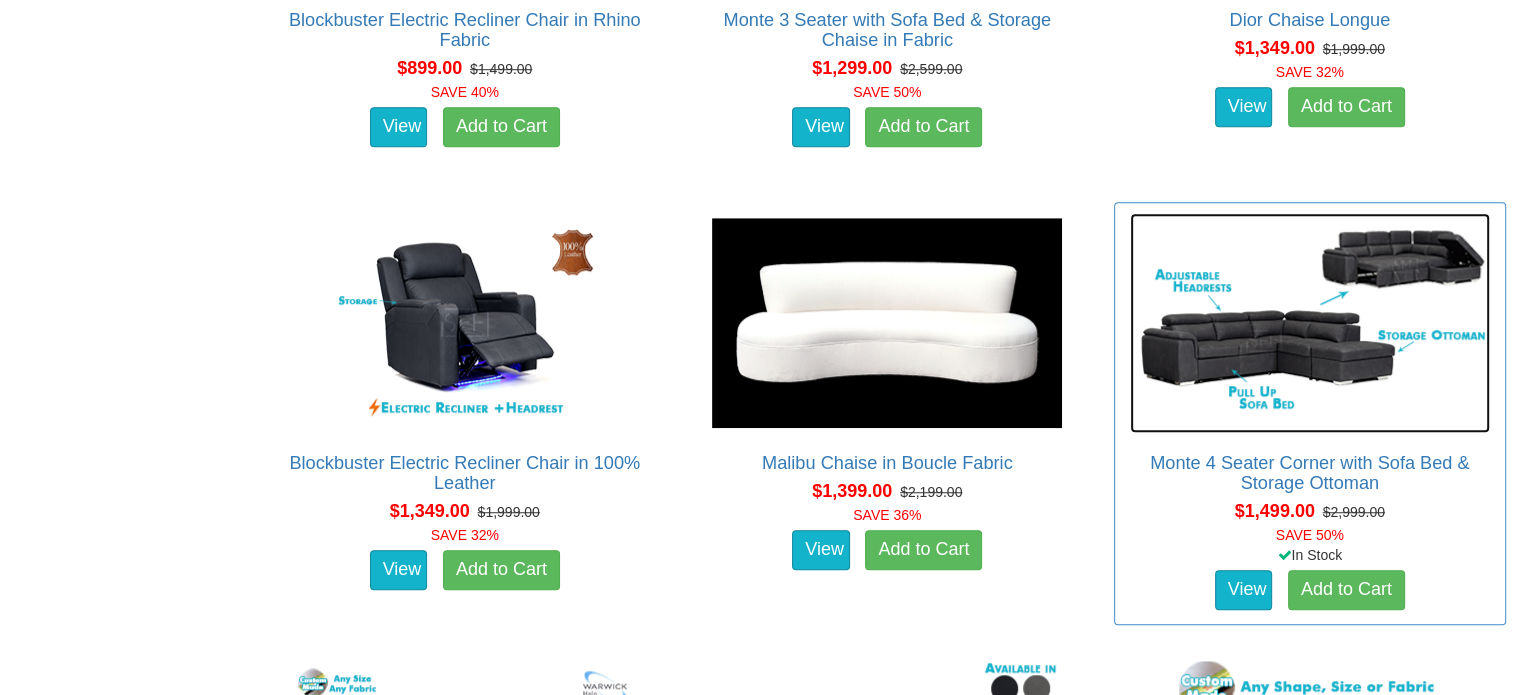 click at bounding box center (1310, 323) 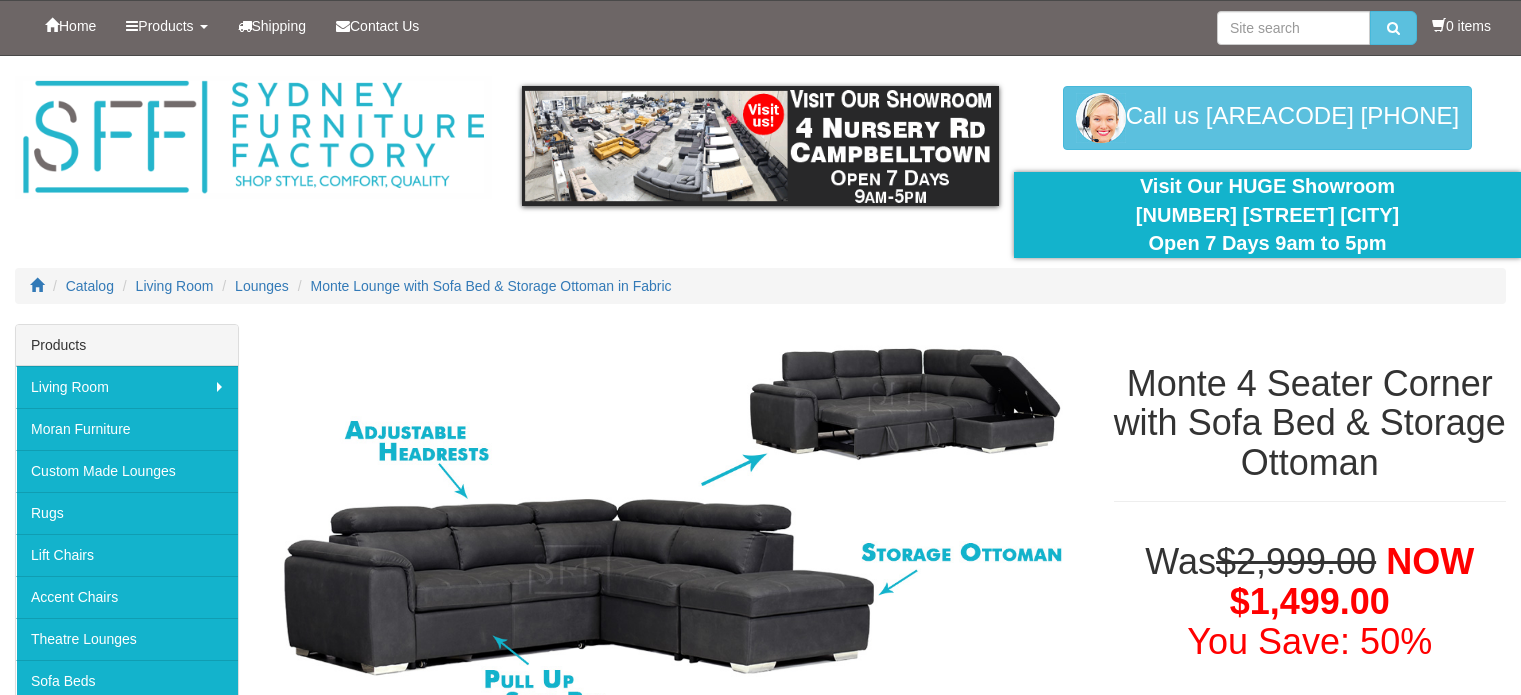 scroll, scrollTop: 0, scrollLeft: 0, axis: both 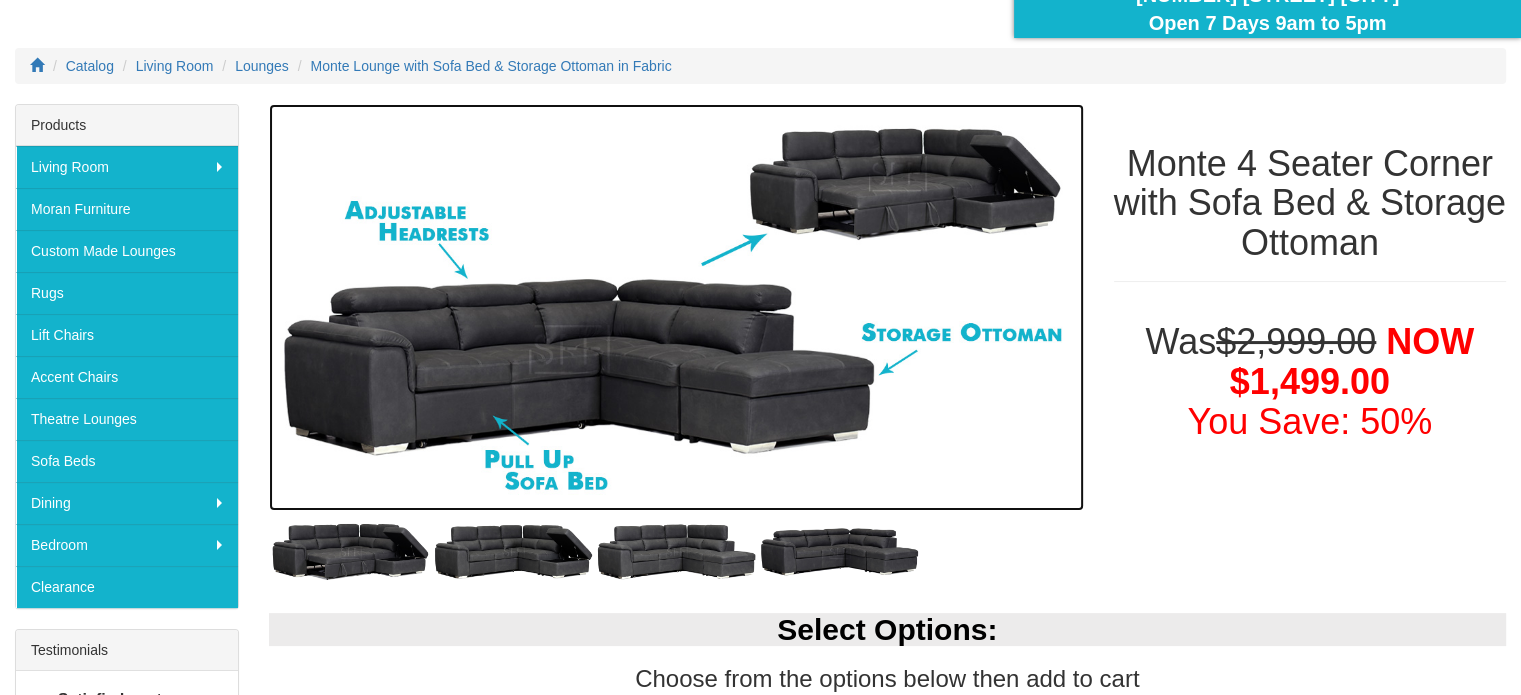 click at bounding box center (676, 308) 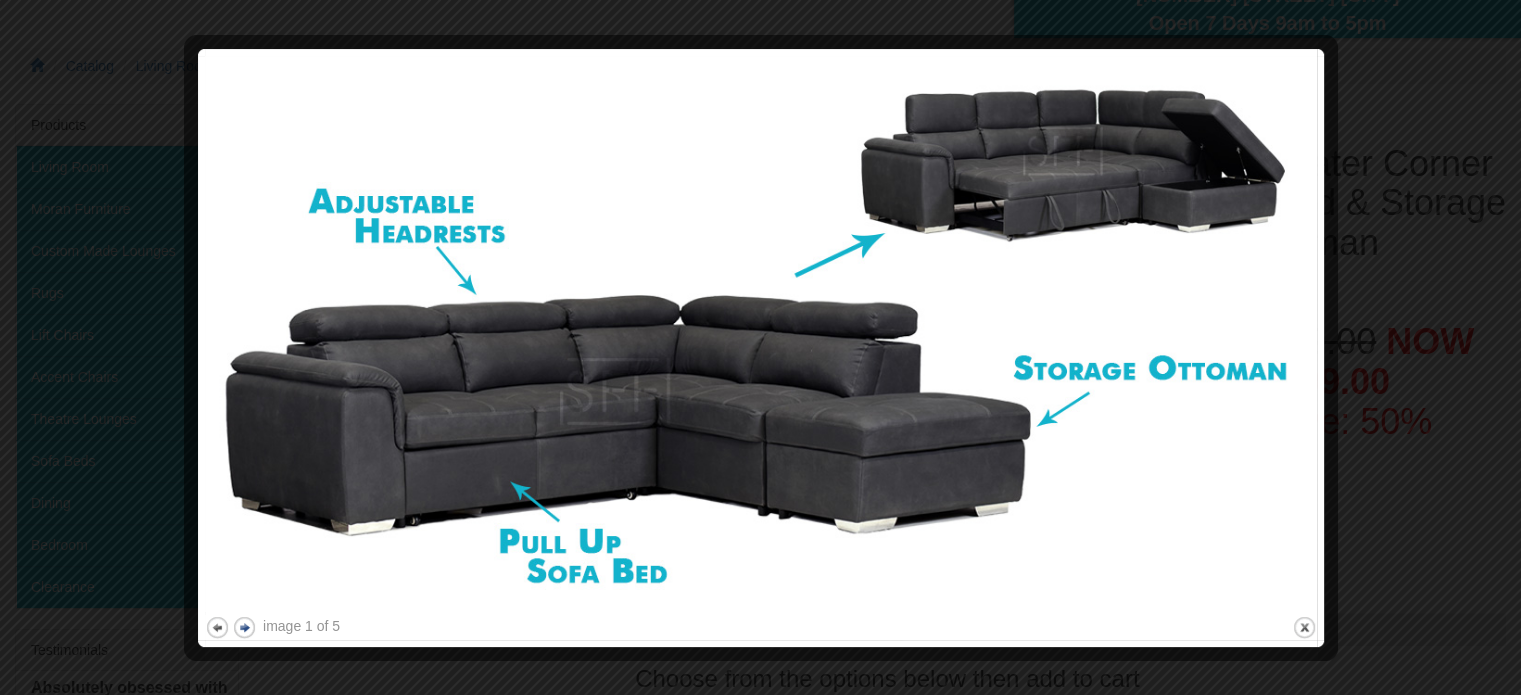 click on "next" at bounding box center (244, 627) 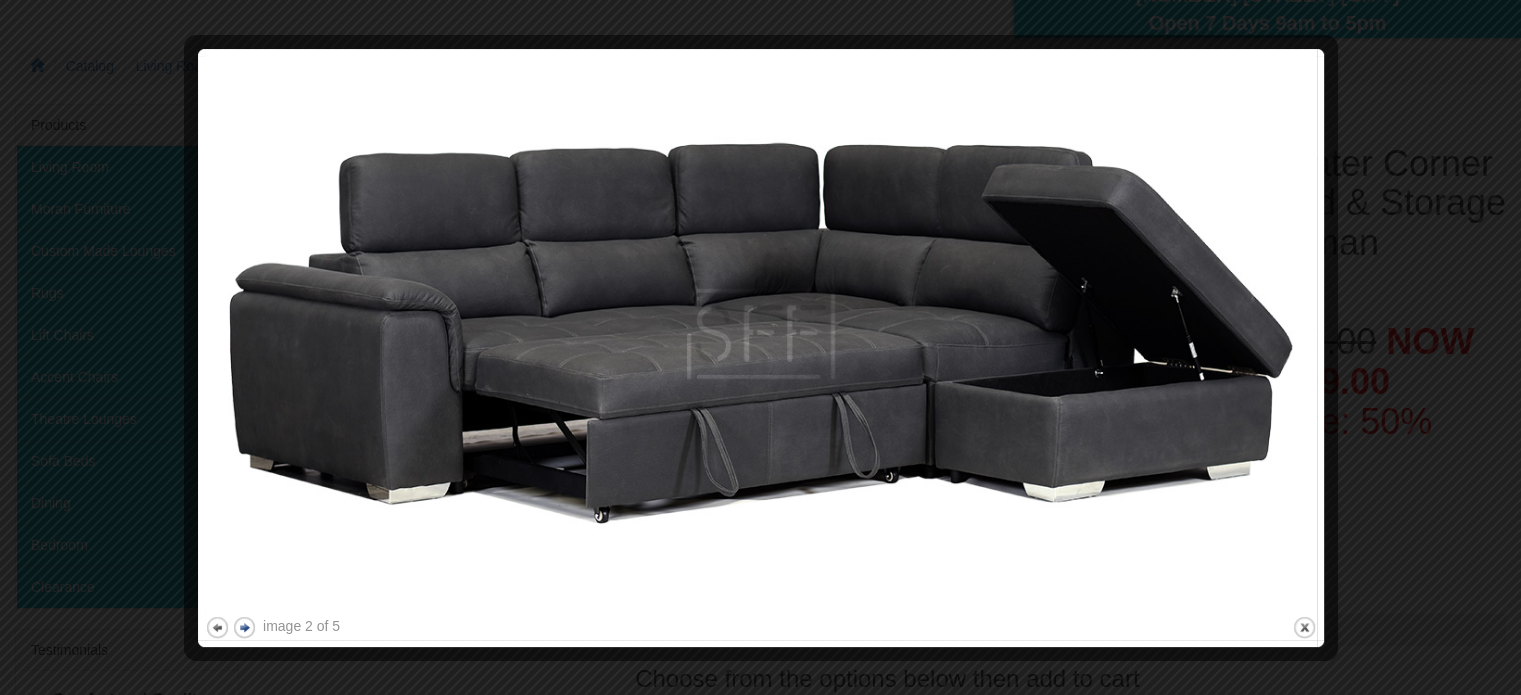 click on "next" at bounding box center (244, 627) 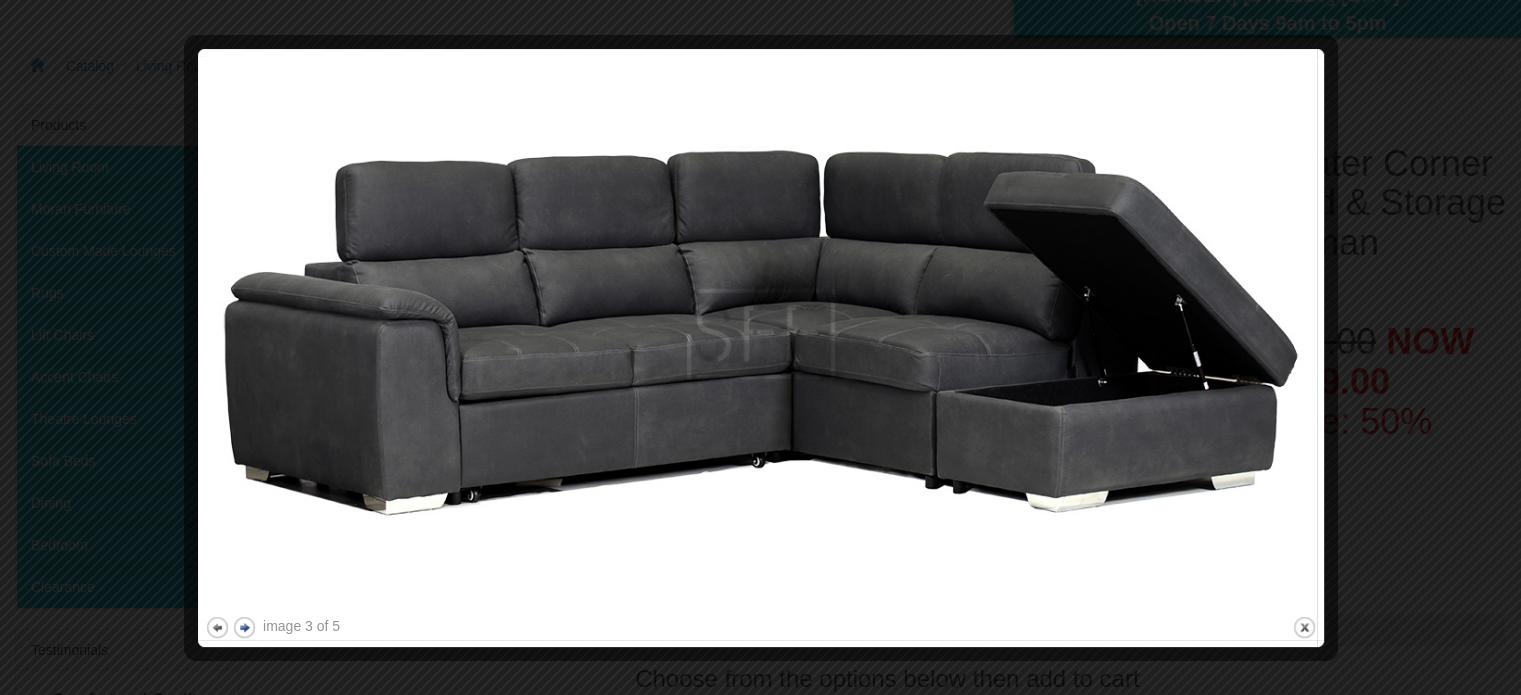 click on "next" at bounding box center [244, 627] 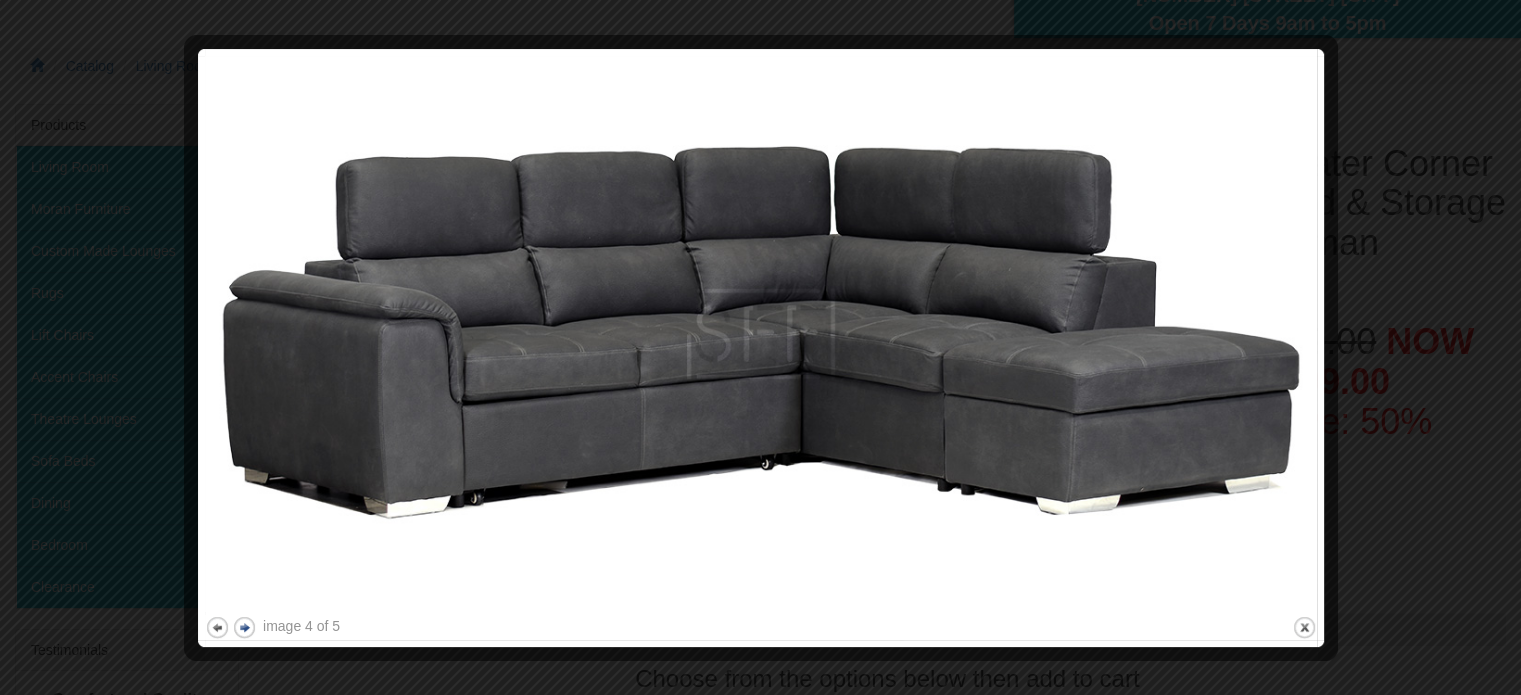 click on "next" at bounding box center (244, 627) 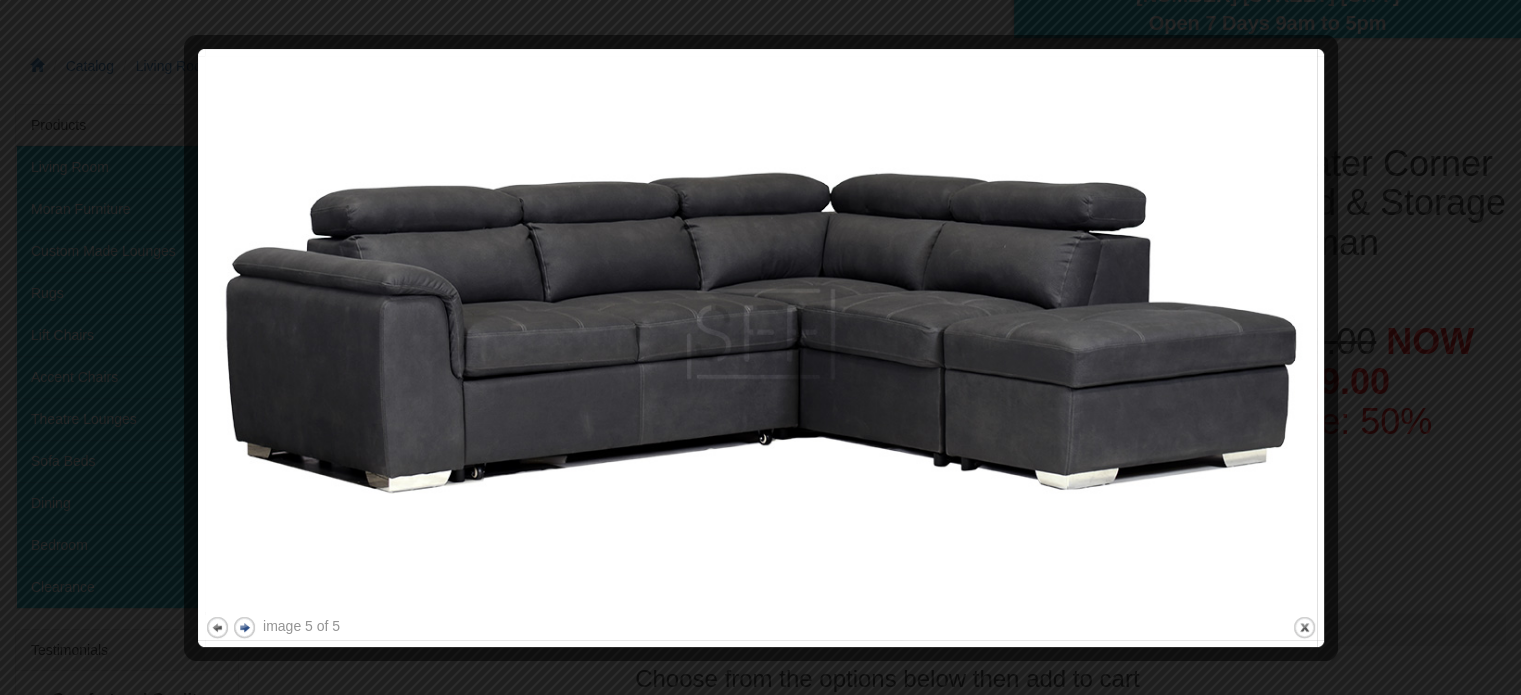 click on "next" at bounding box center [244, 627] 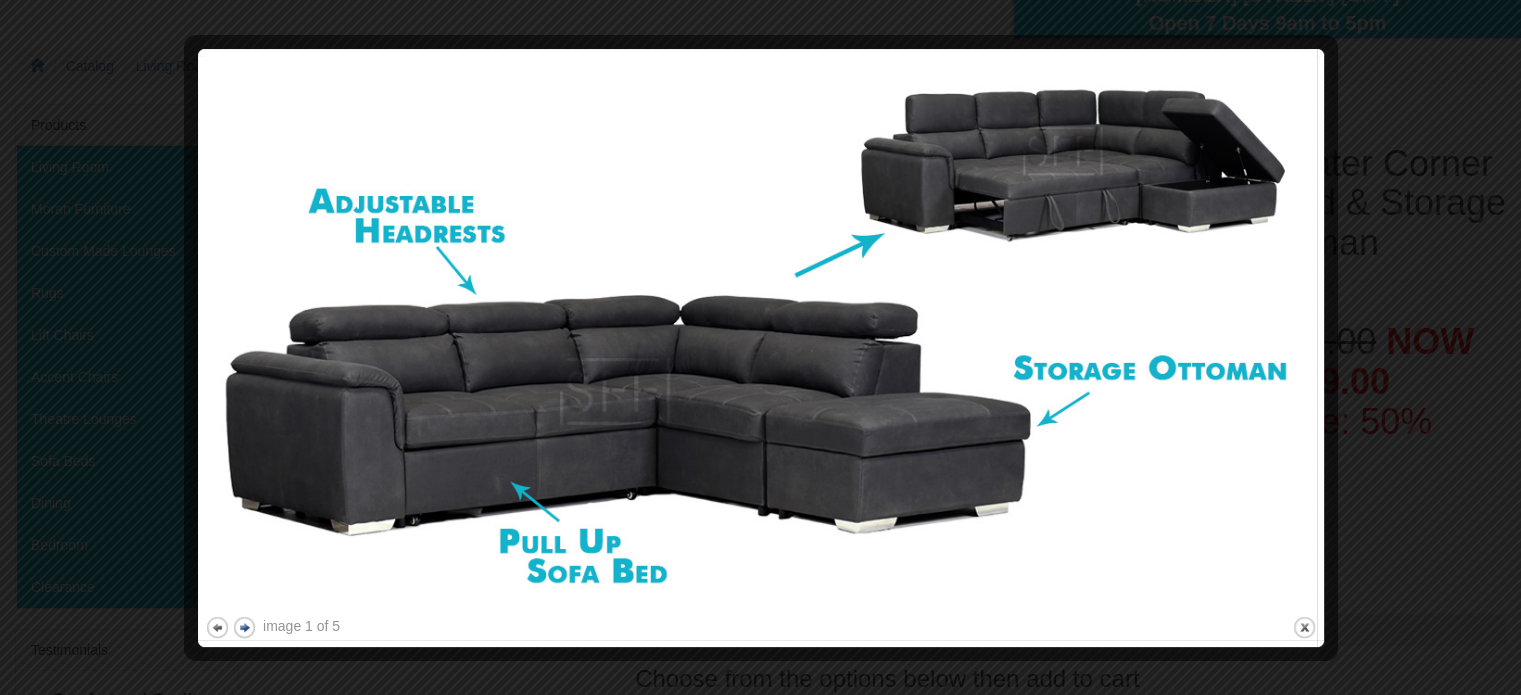 click on "next" at bounding box center (244, 627) 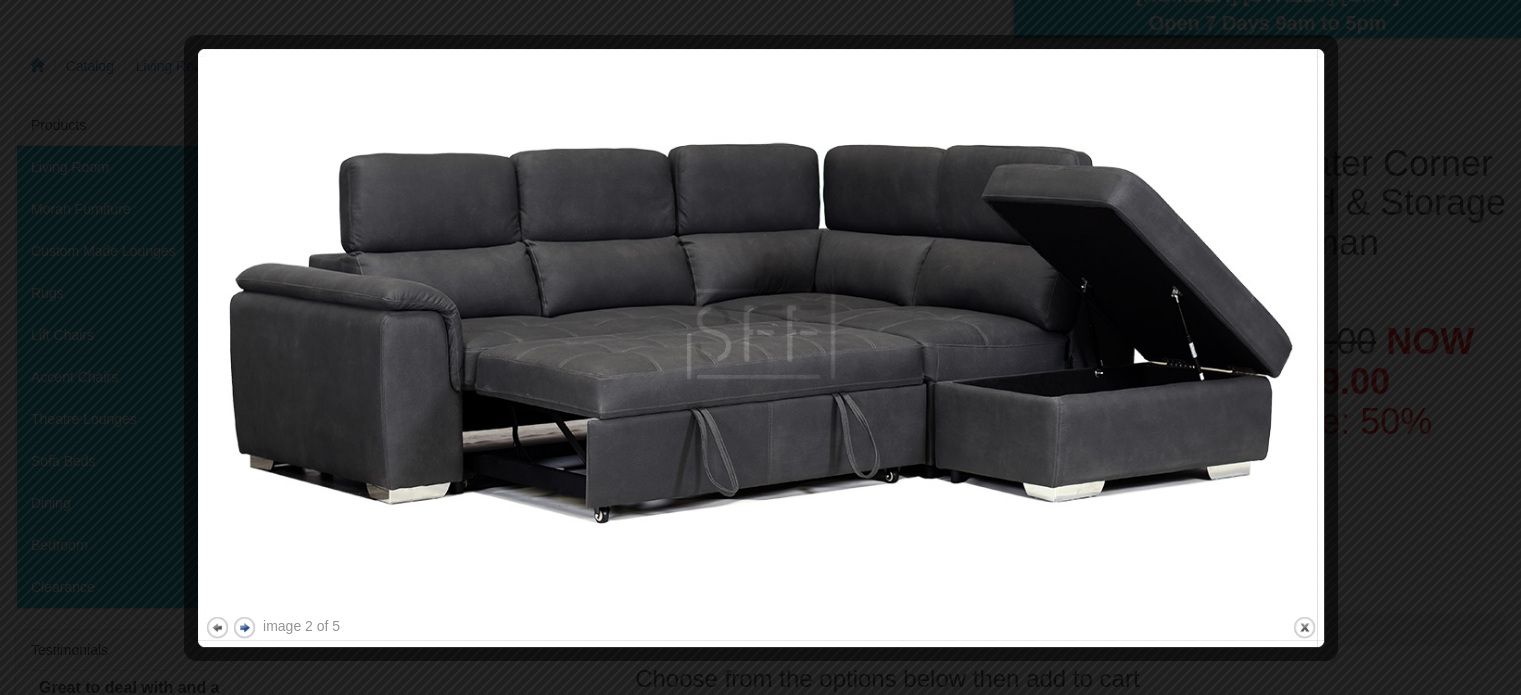click on "next" at bounding box center (244, 627) 